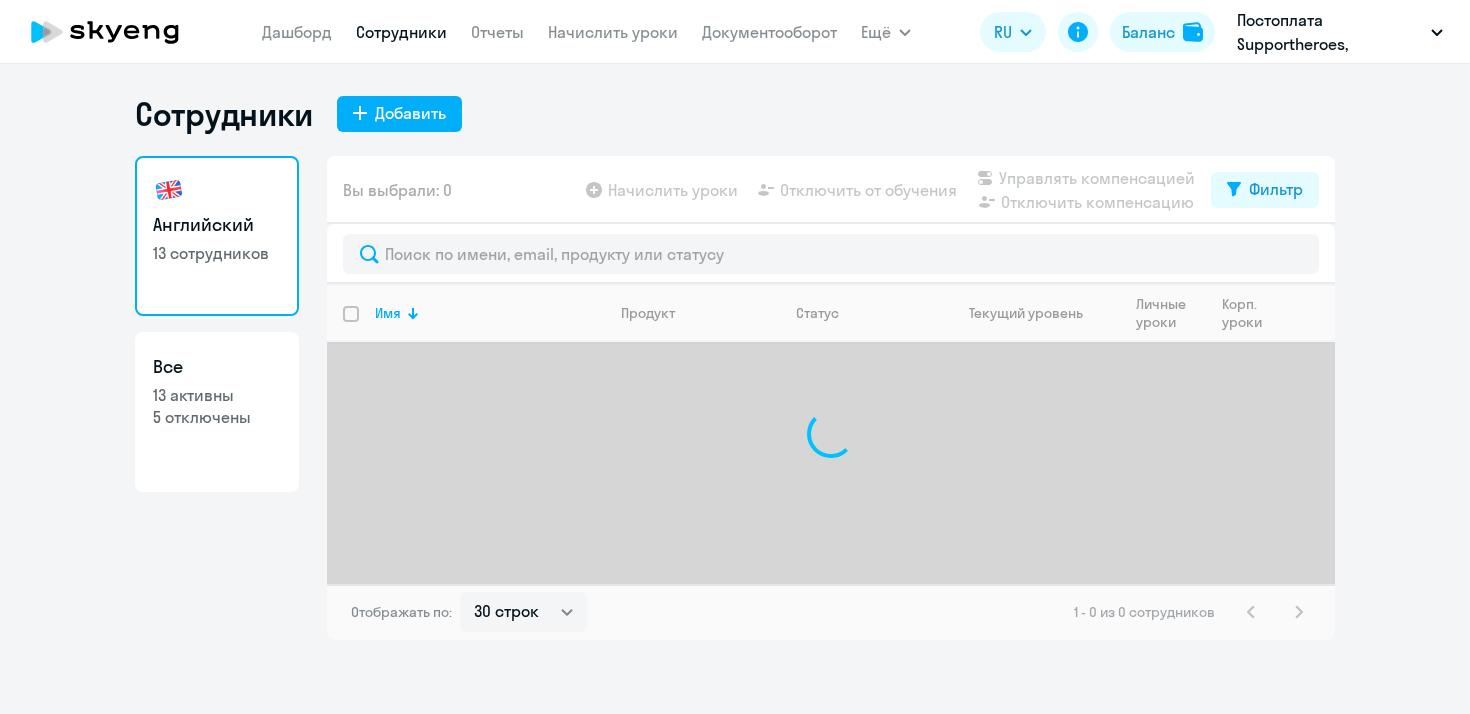 select on "30" 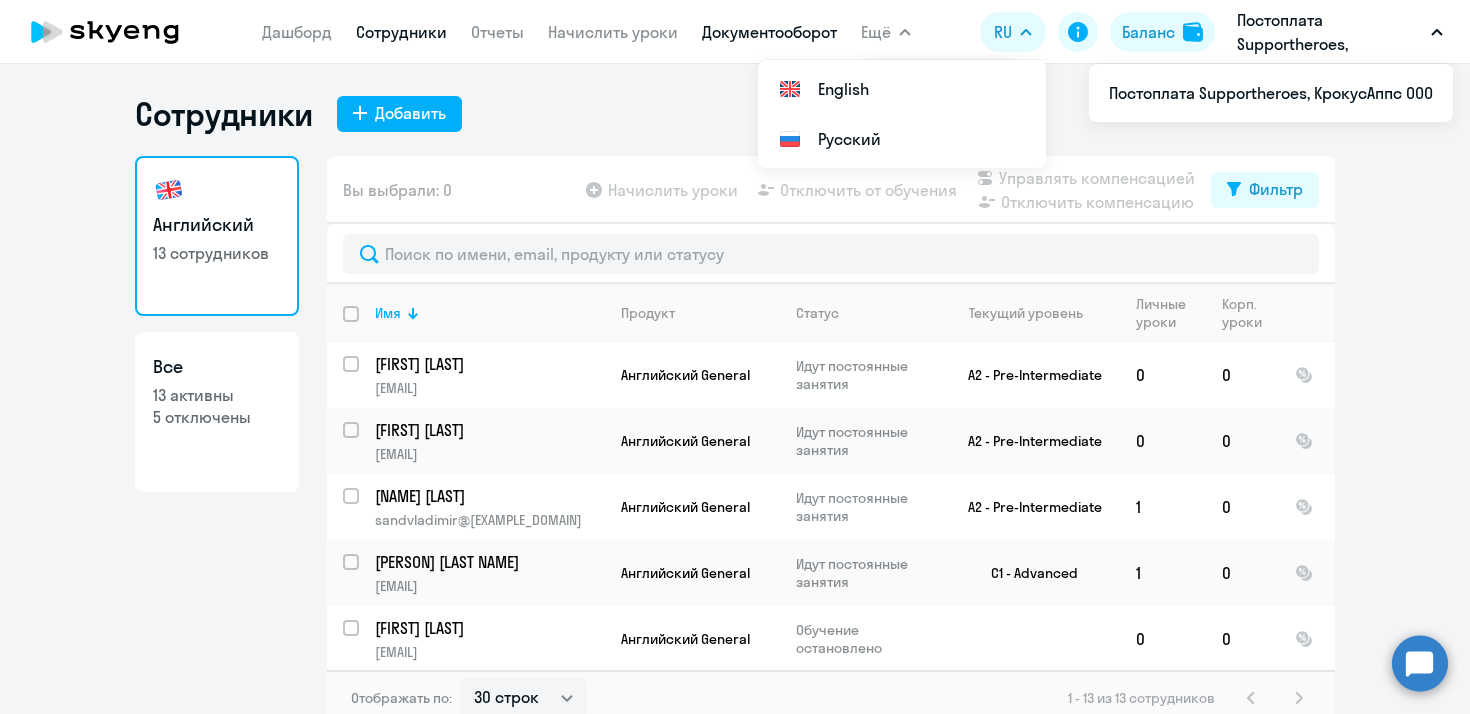 click on "Документооборот" at bounding box center (769, 32) 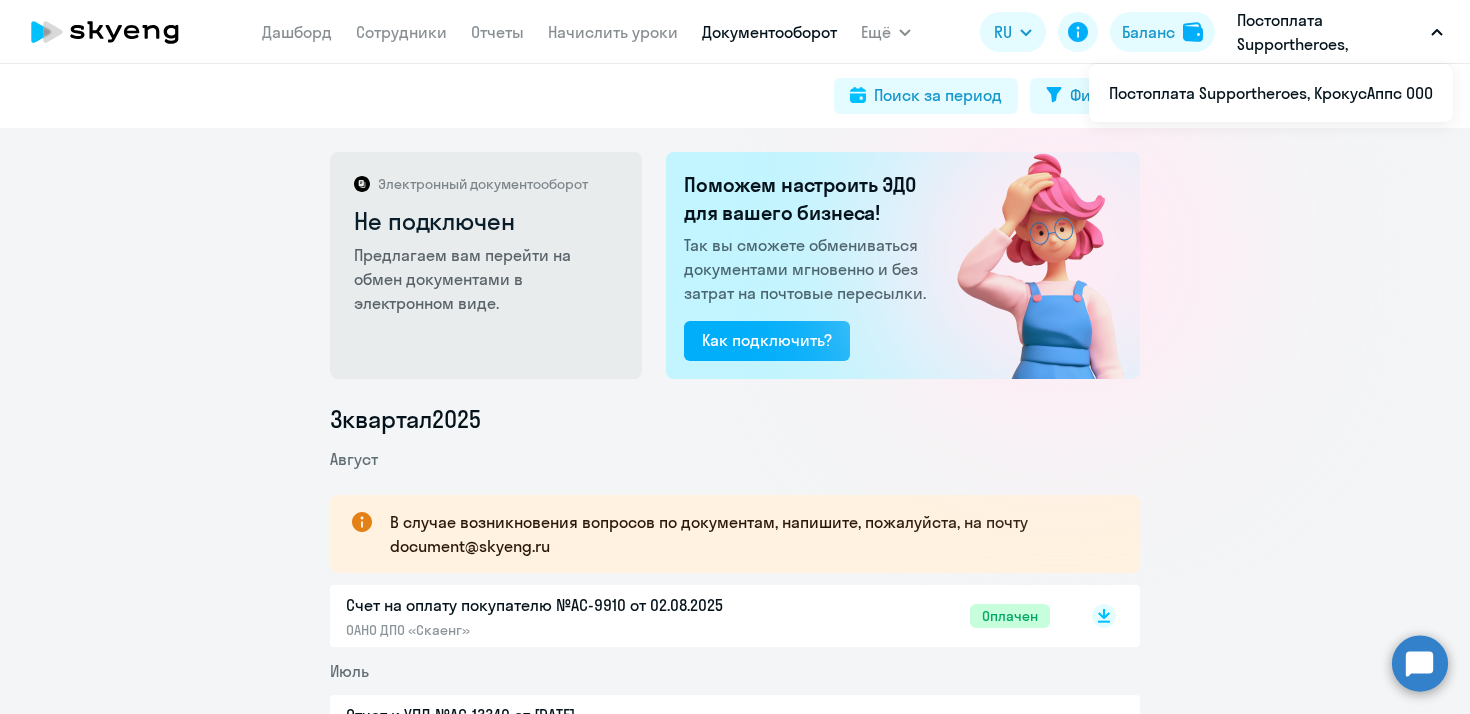 click on "Постоплата Supportheroes, КрокусАппс ООО" at bounding box center [1330, 32] 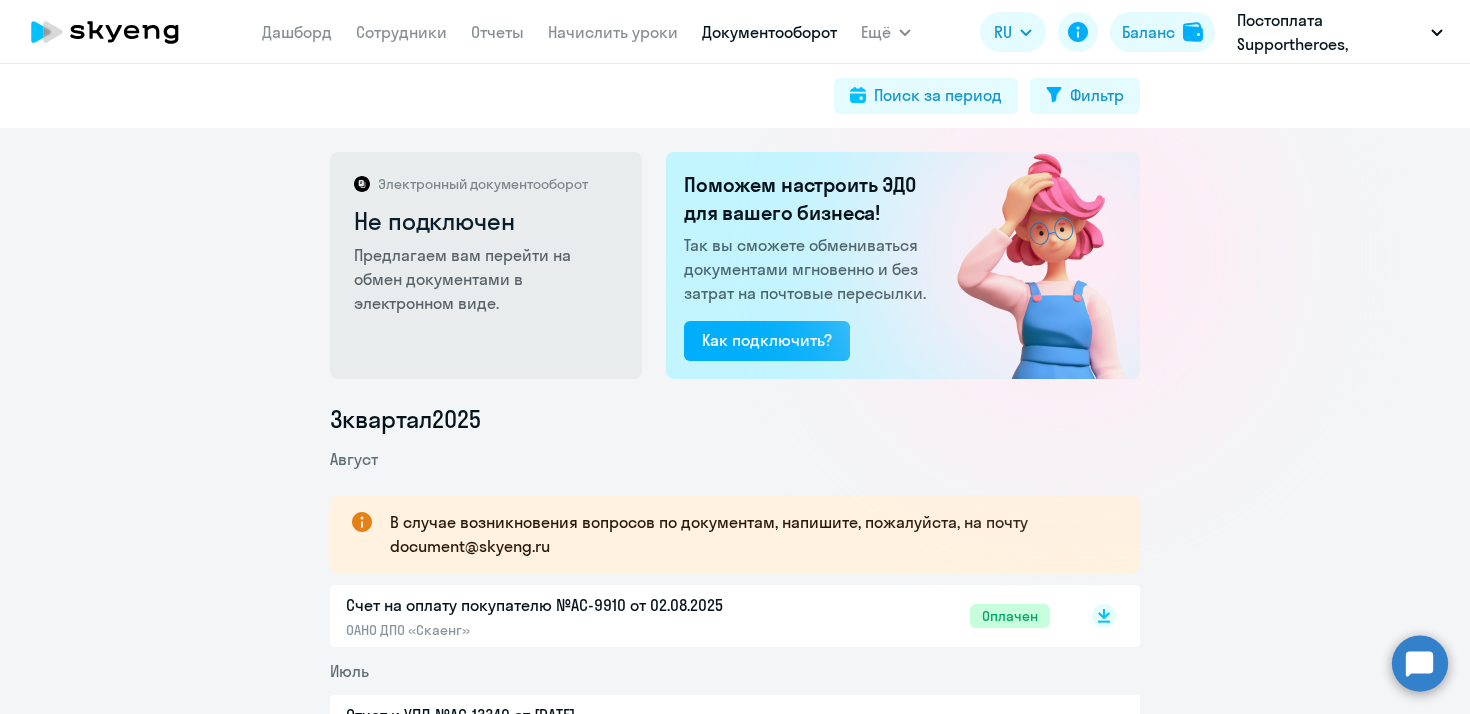 click 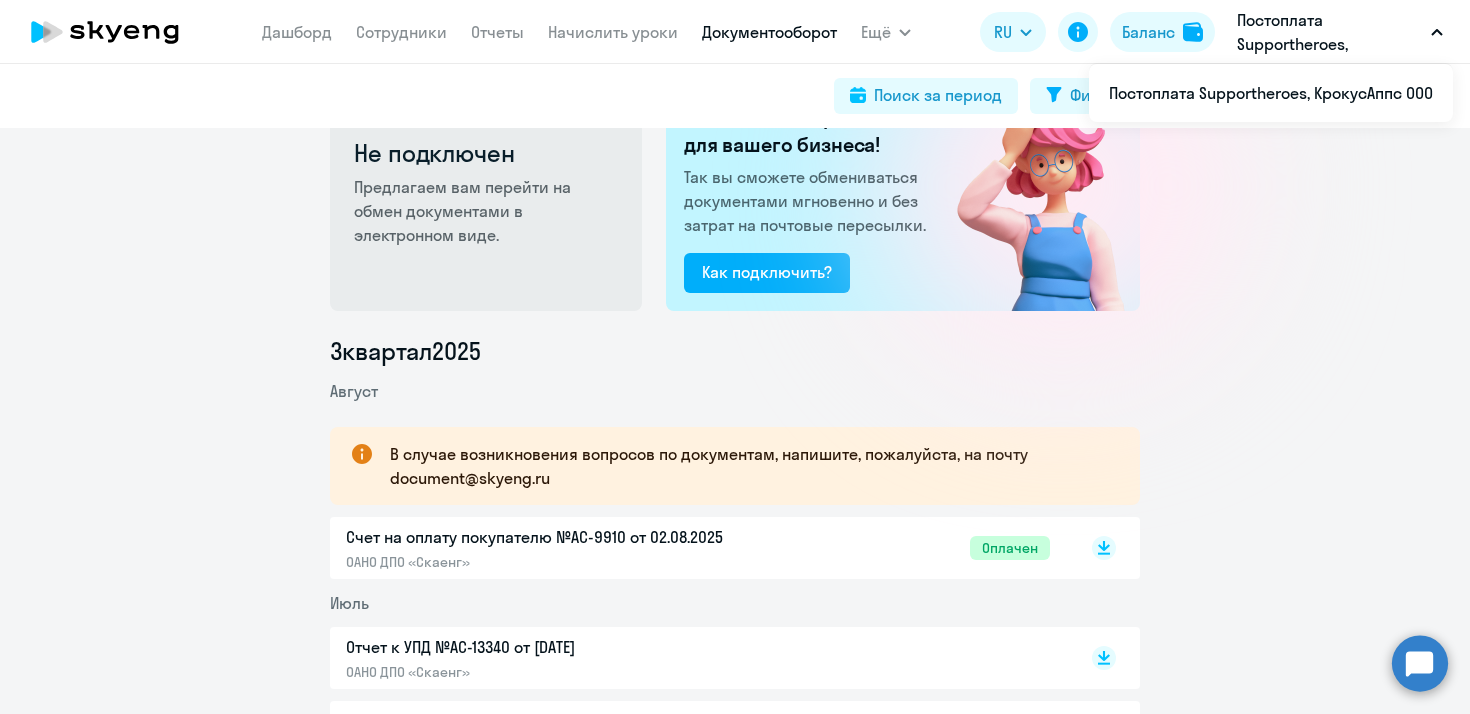 scroll, scrollTop: 0, scrollLeft: 0, axis: both 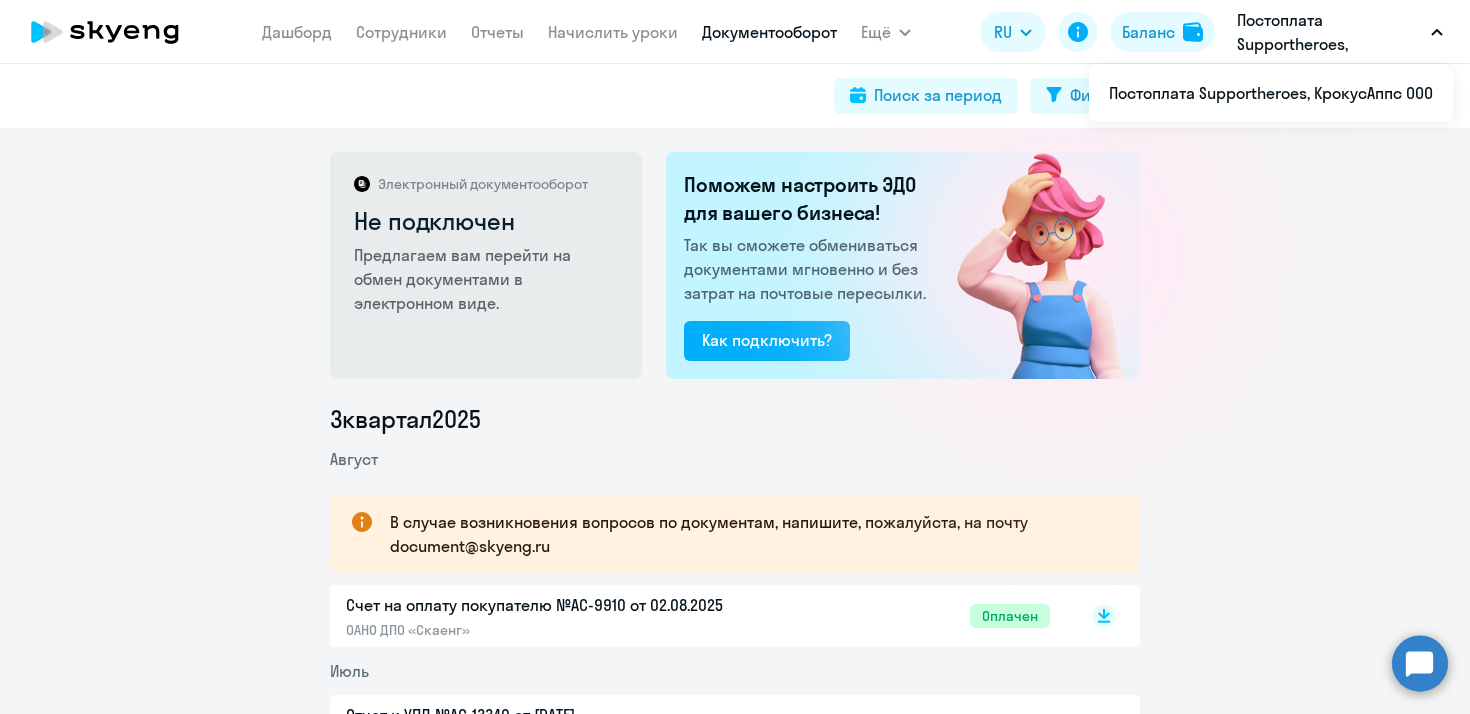 click 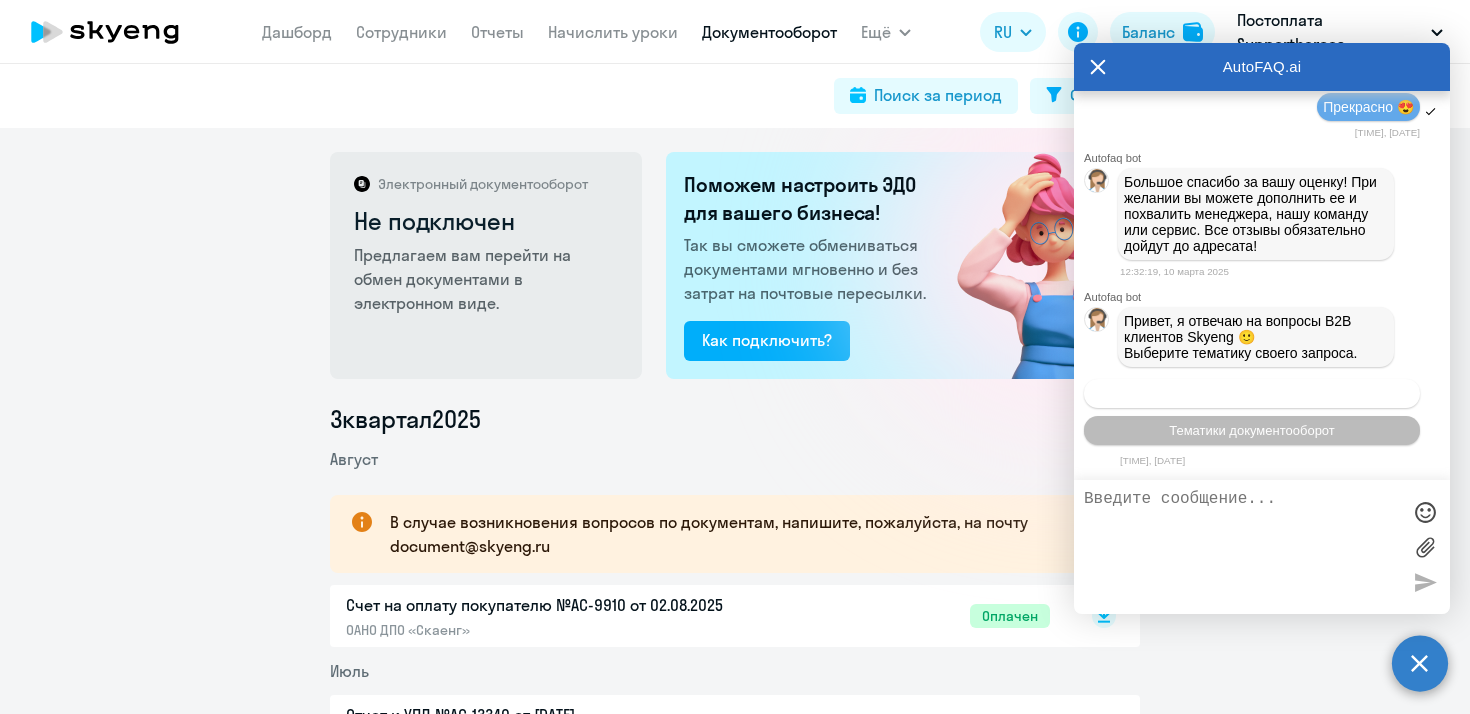 scroll, scrollTop: 44718, scrollLeft: 0, axis: vertical 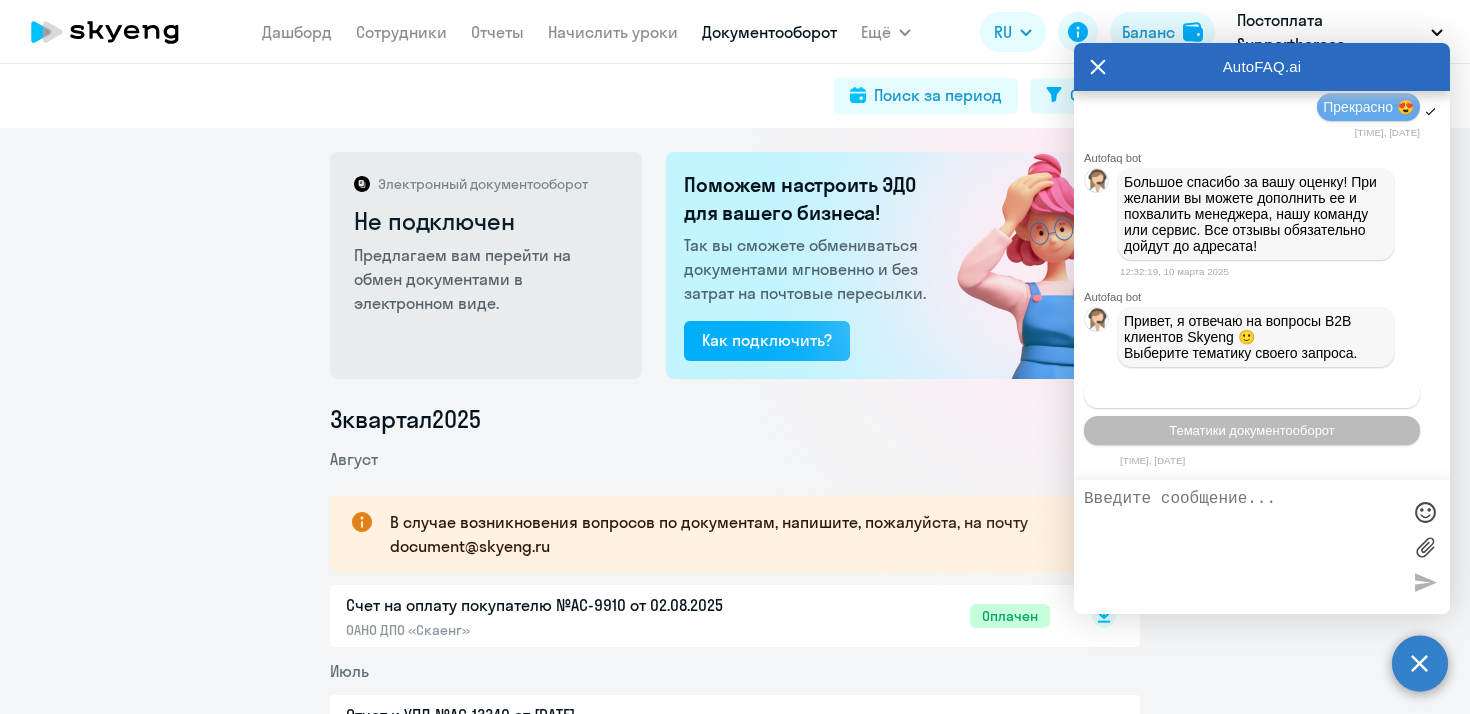 click on "Операционное сопровождение" at bounding box center [1252, 393] 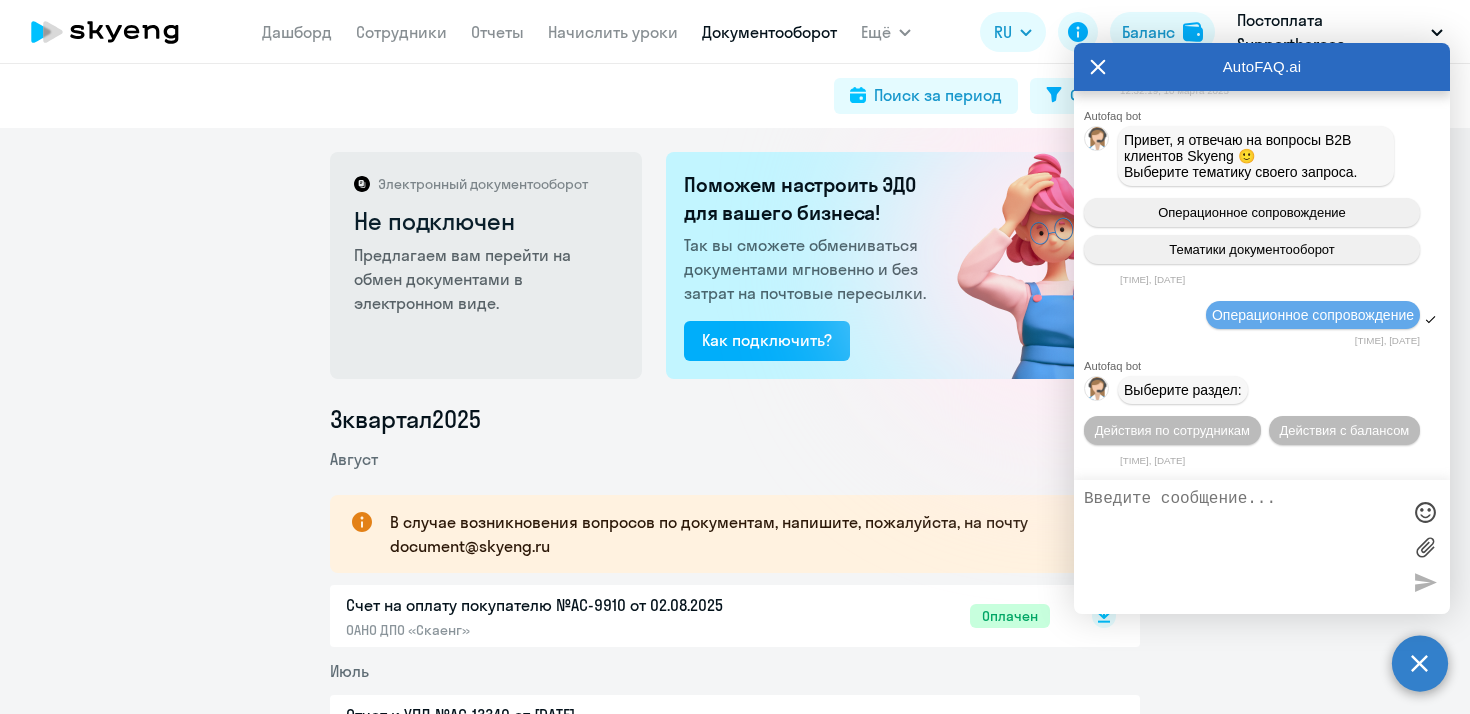 scroll, scrollTop: 44906, scrollLeft: 0, axis: vertical 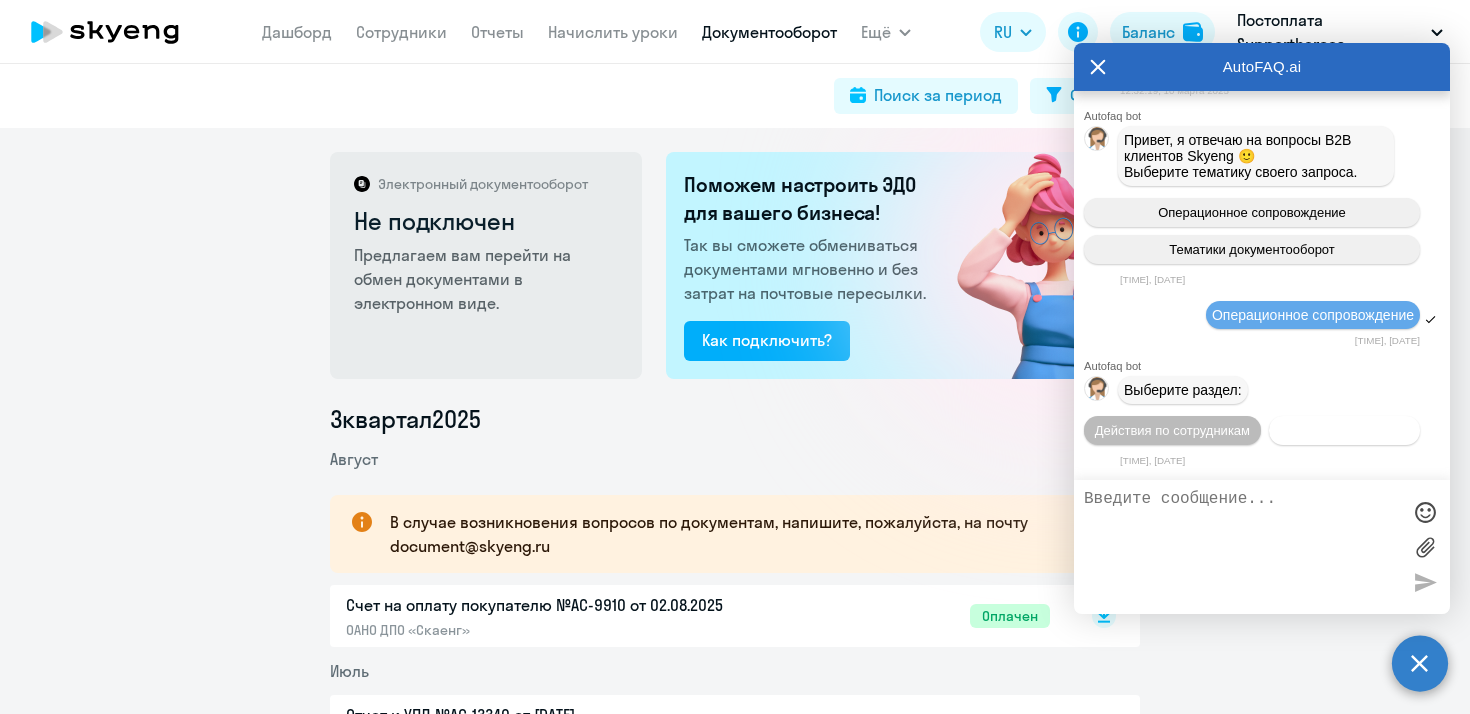 click on "Действия с балансом" at bounding box center [1344, 430] 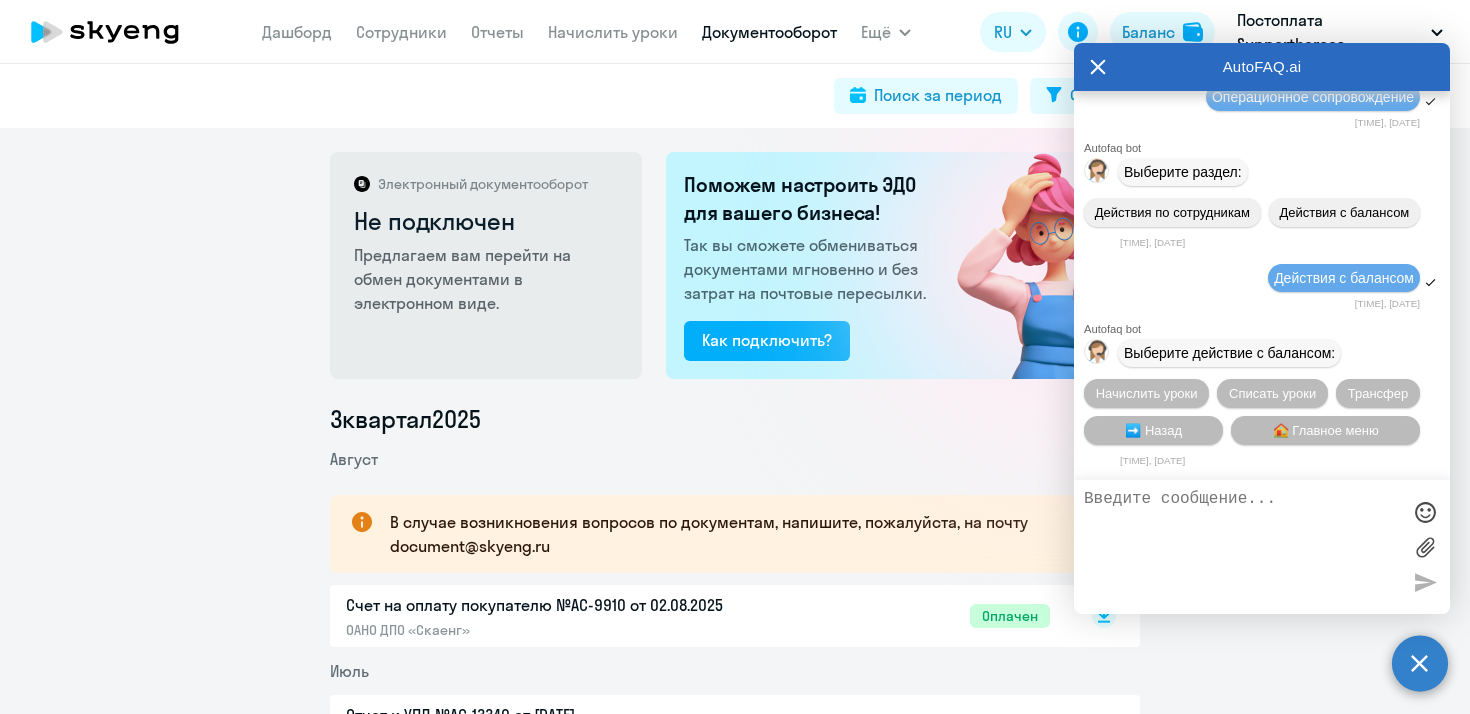 scroll, scrollTop: 45132, scrollLeft: 0, axis: vertical 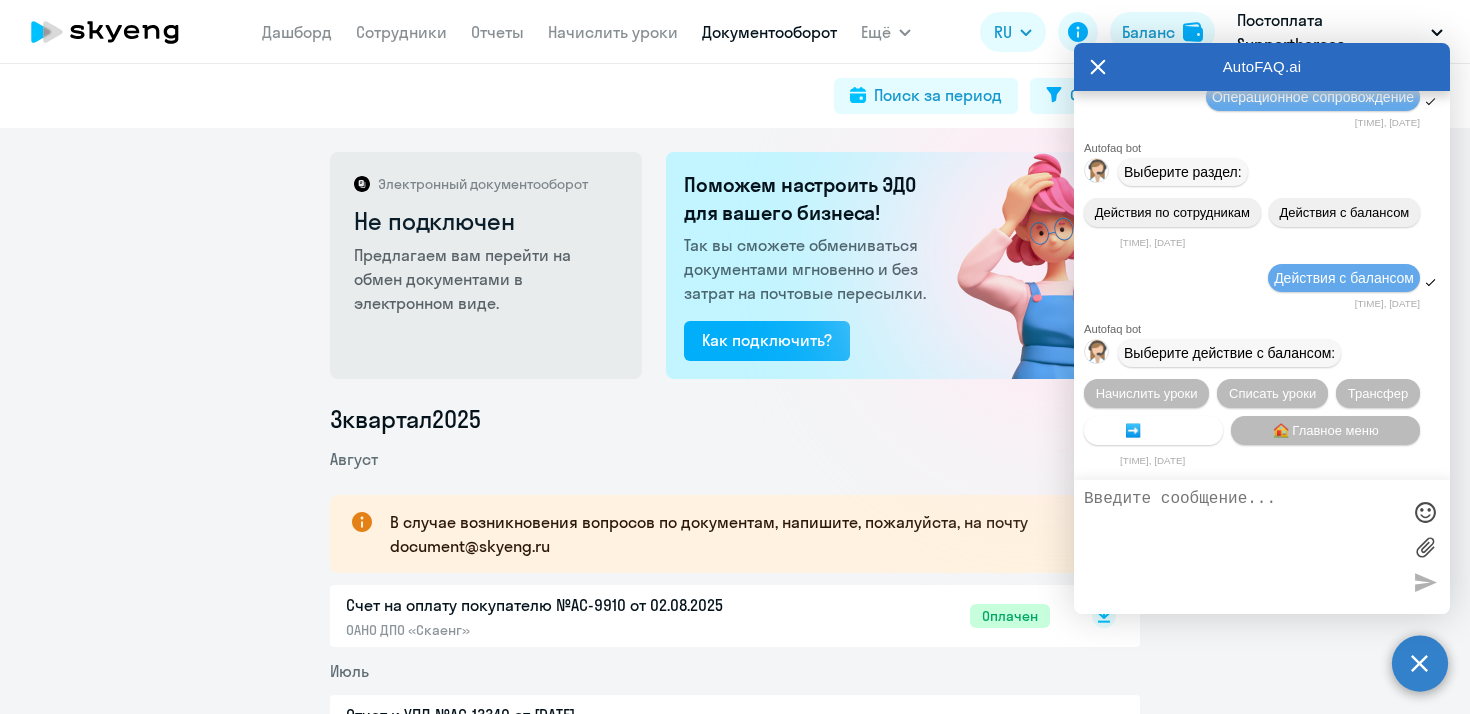 click on "➡️ Назад" at bounding box center (1153, 430) 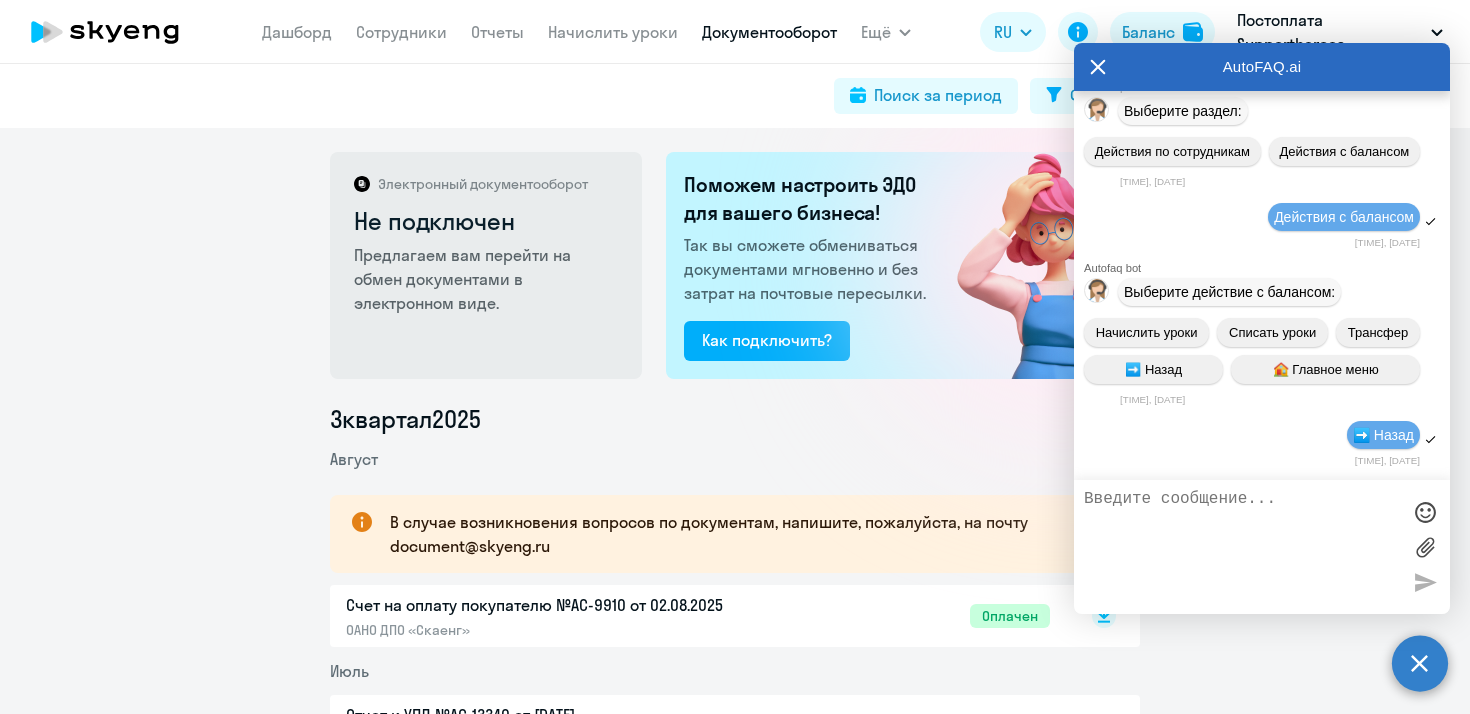 scroll, scrollTop: 45321, scrollLeft: 0, axis: vertical 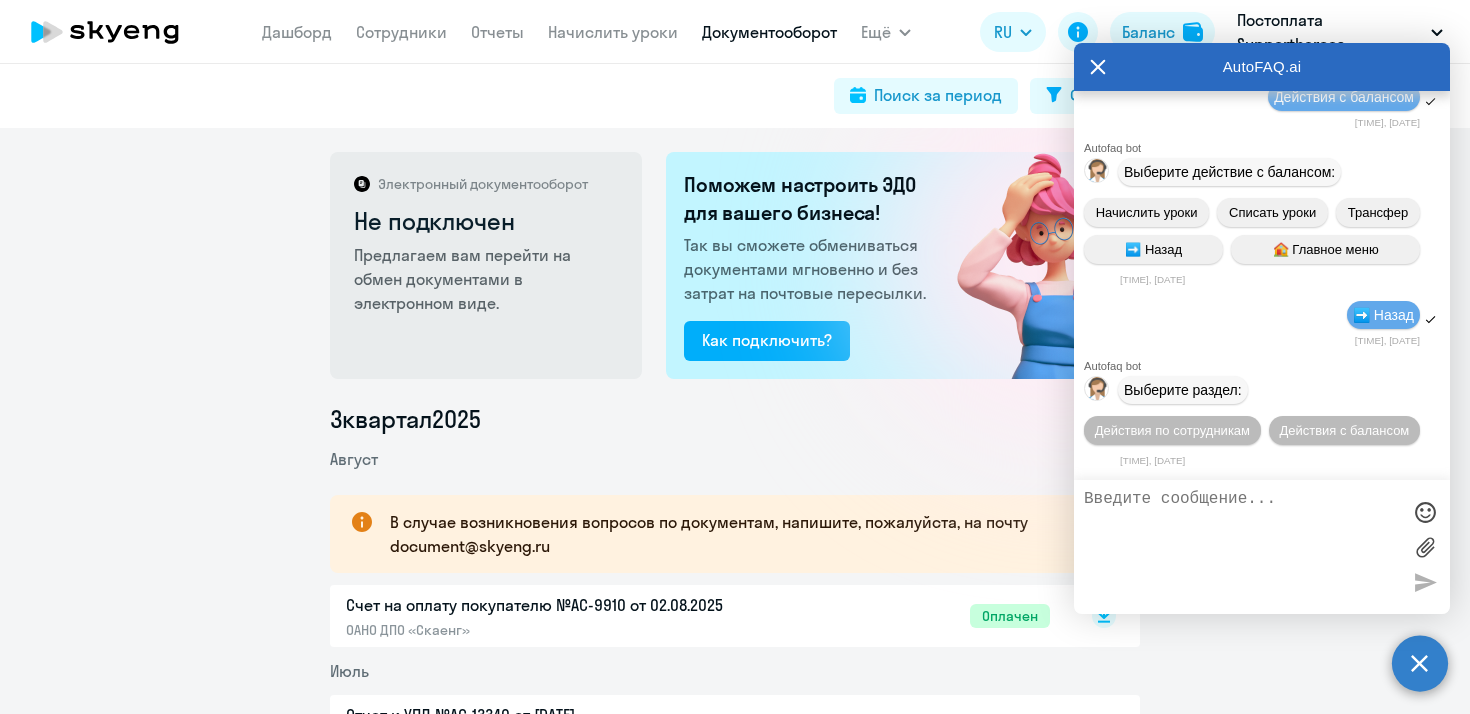 click on "➡️ Назад" at bounding box center [1383, 315] 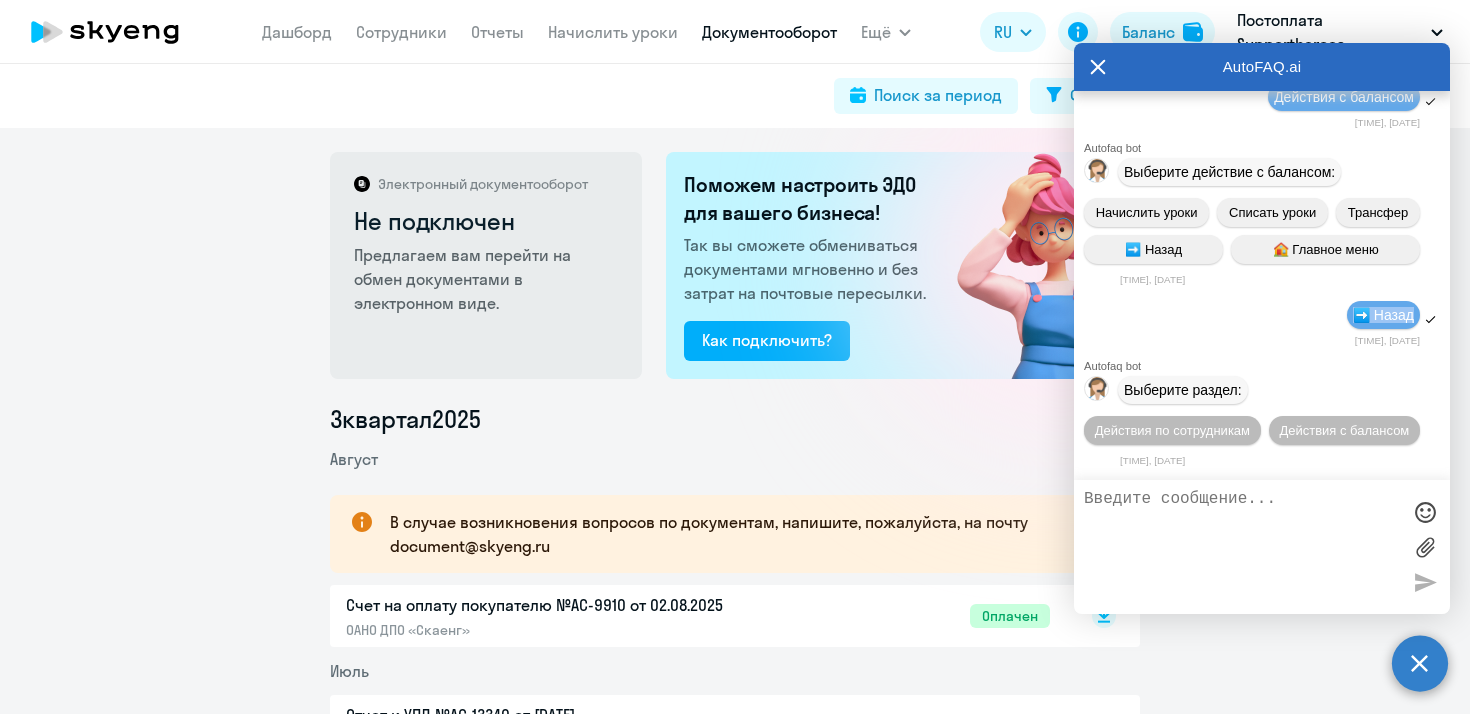 drag, startPoint x: 1362, startPoint y: 308, endPoint x: 1421, endPoint y: 308, distance: 59 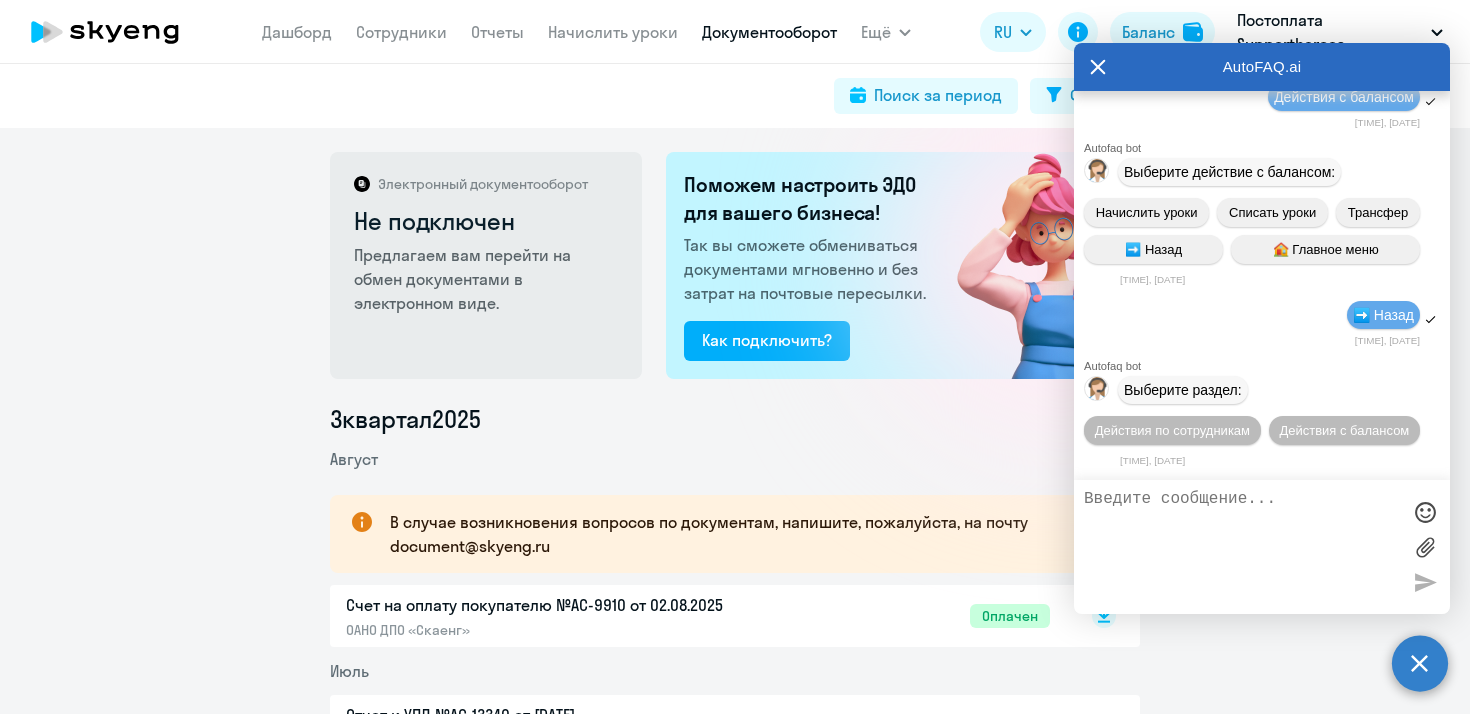 click at bounding box center (1242, 547) 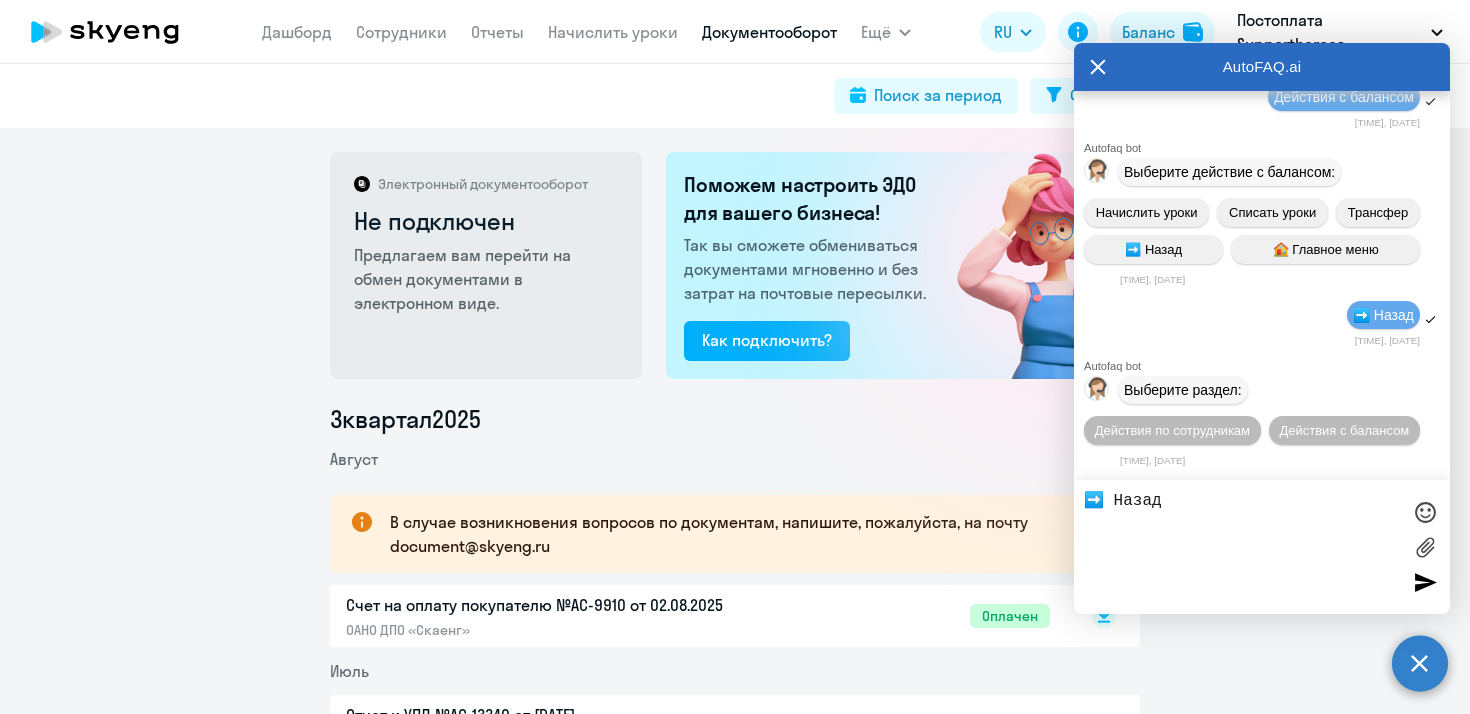 type 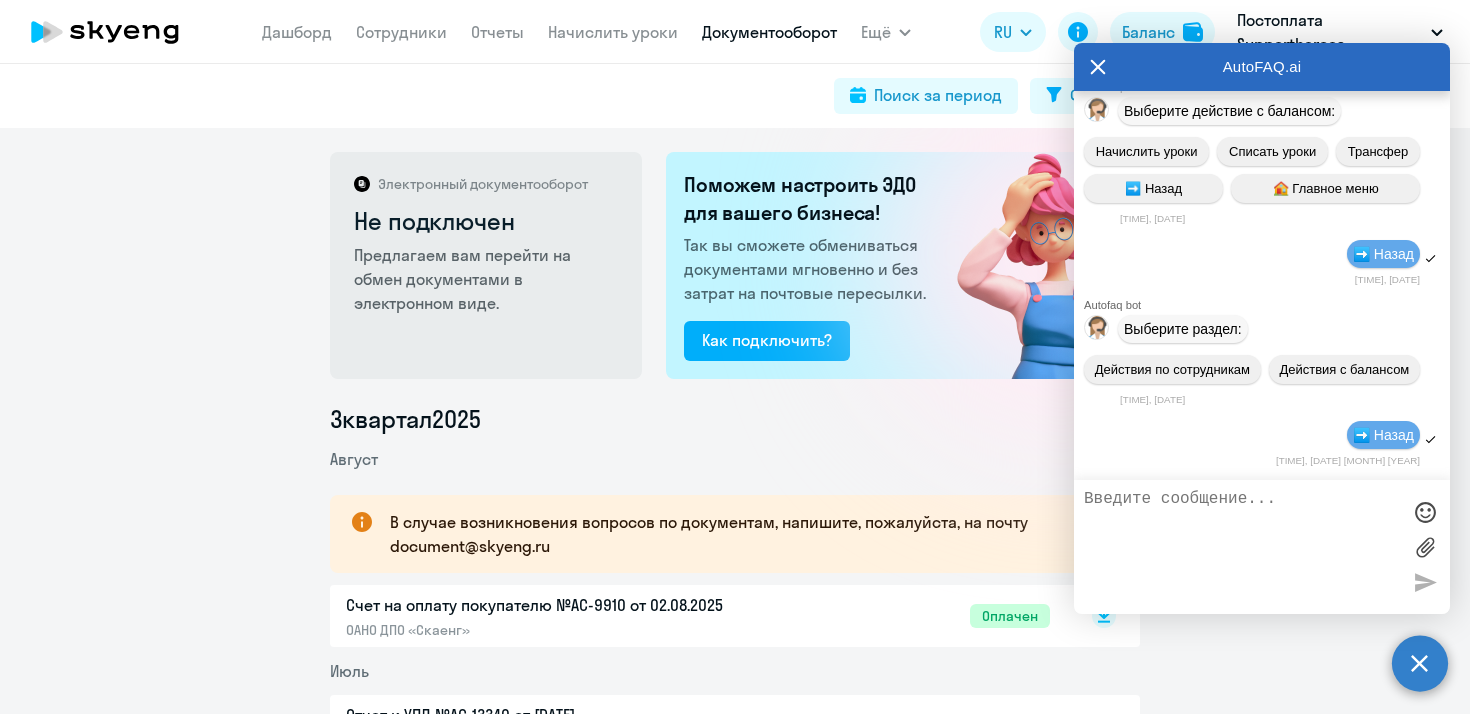 scroll, scrollTop: 45104, scrollLeft: 0, axis: vertical 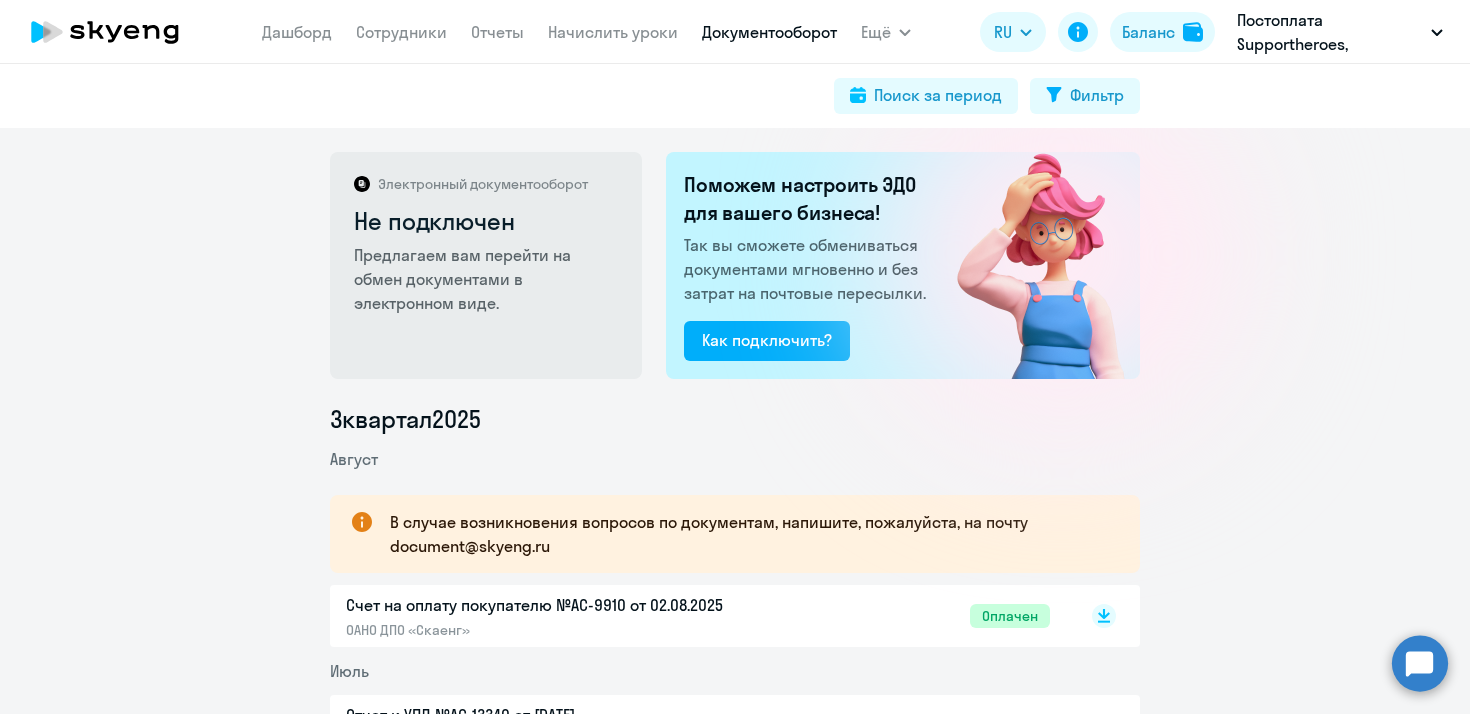click on "3  квартал  2025  Август
В случае возникновения вопросов по документам, напишите, пожалуйста, на почту [EMAIL]  Счет на оплату покупателю №AC-9910 от 02.08.2025  ОАНО ДПО «Скаенг»  Оплачен
Июль  Отчет к УПД №AC-13340 от 31.07.2025  ОАНО ДПО «Скаенг»
УПД №AC-13340 от 31.07.2025  ОАНО ДПО «Скаенг»
Счет на оплату покупателю №AC-8697 от 02.07.2025  ОАНО ДПО «Скаенг»  Оплачен
2  квартал  2025  Июнь  Отчет к УПД №AC-11454 от 30.06.2025  ОАНО ДПО «Скаенг»
УПД №AC-11454 от 30.06.2025  ОАНО ДПО «Скаенг»
Счет на оплату покупателю №AC-7432 от 02.06.2025  ОАНО ДПО «Скаенг»  Оплачен
Май" 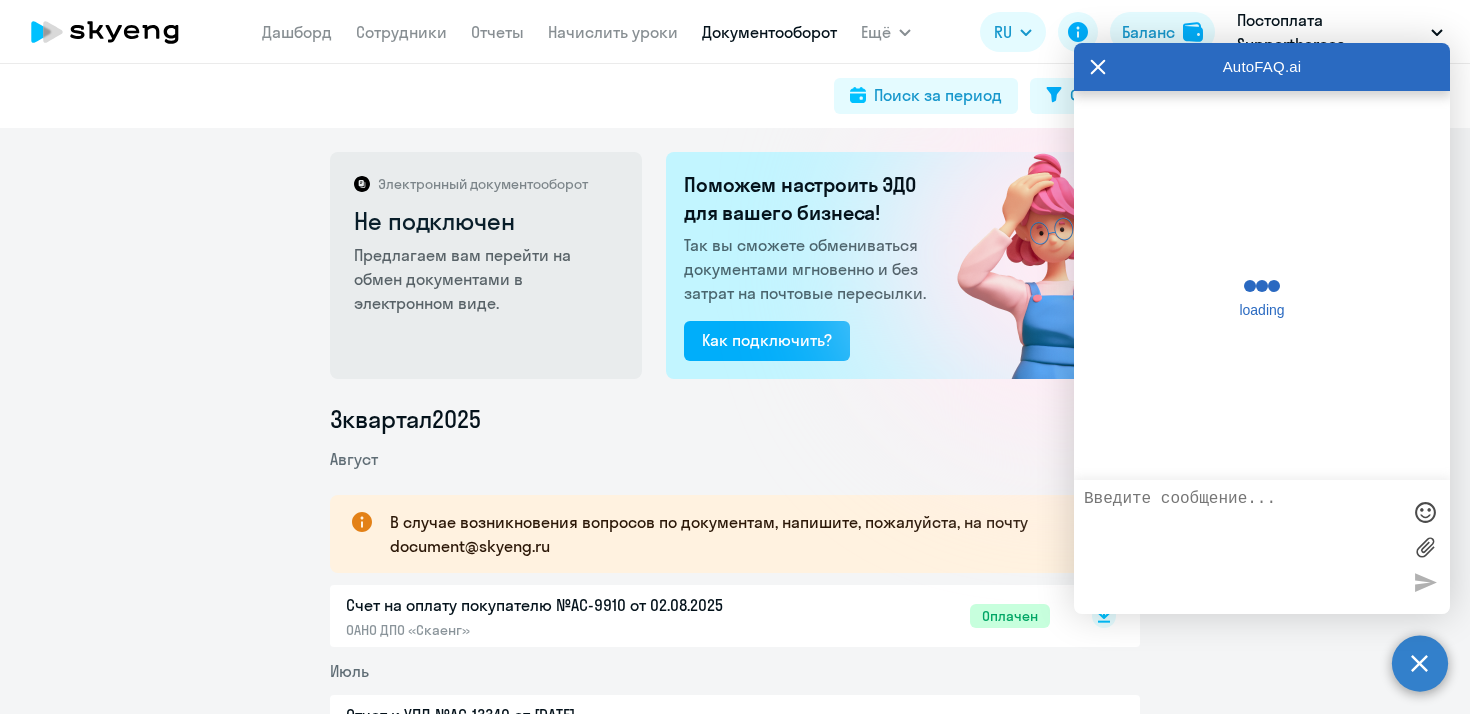 scroll, scrollTop: 0, scrollLeft: 0, axis: both 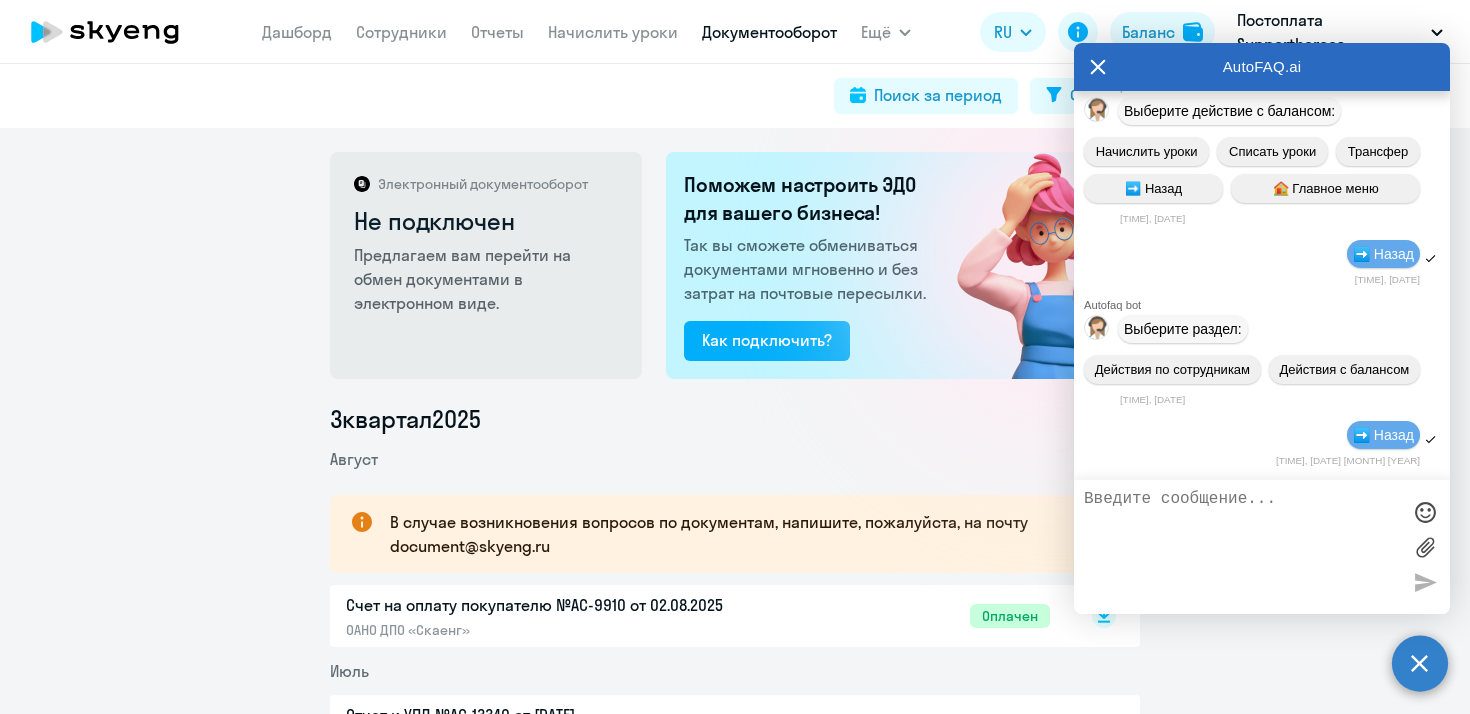 click on "Поиск за период
Фильтр" 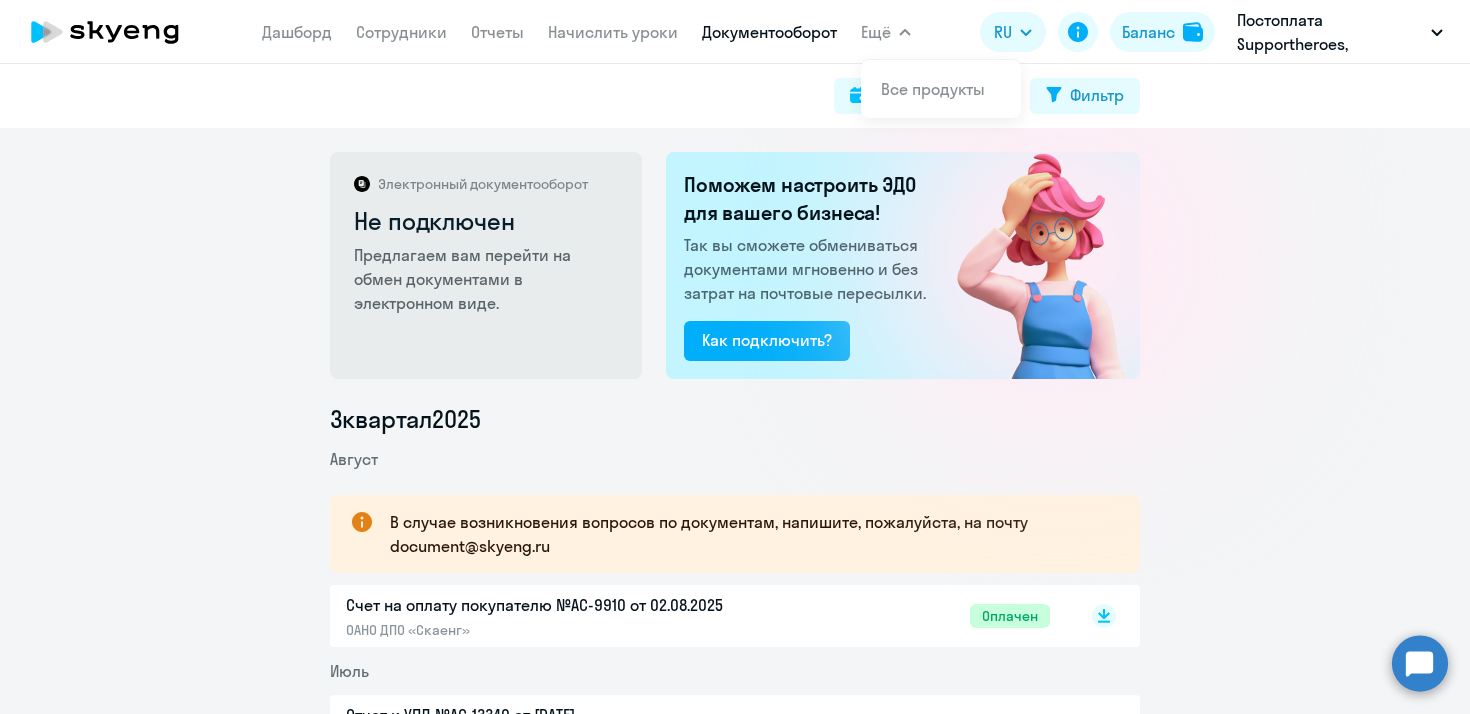 click on "Ещё" at bounding box center [876, 32] 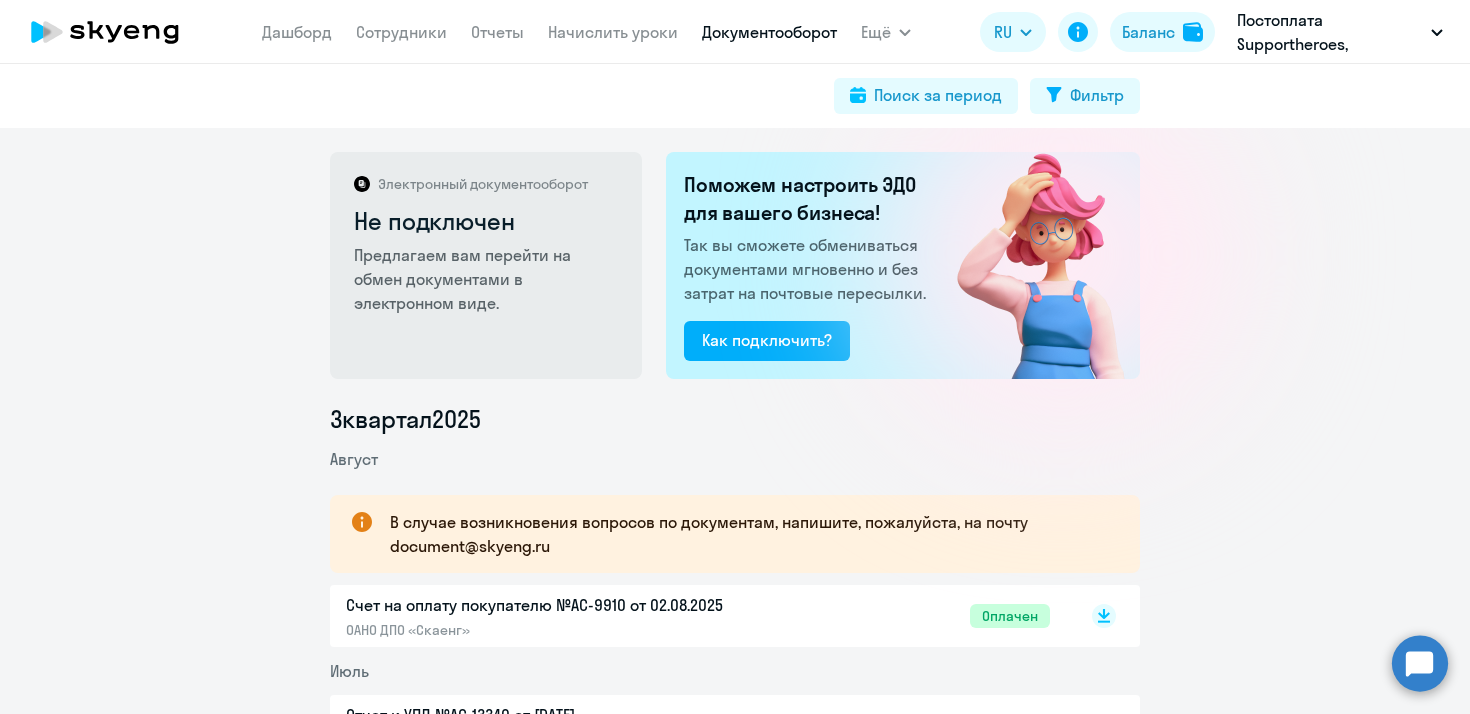 click on "Ещё" at bounding box center (876, 32) 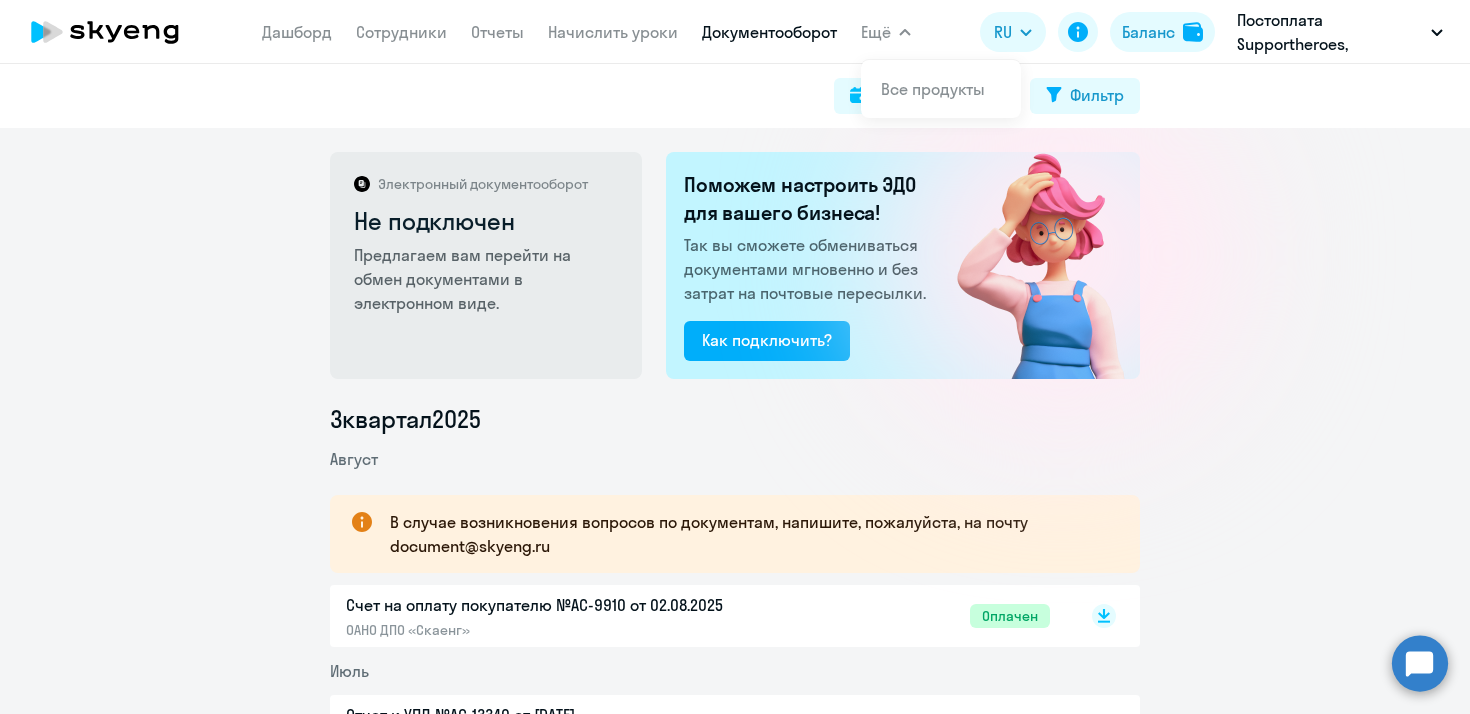 click on "Документооборот" at bounding box center [769, 32] 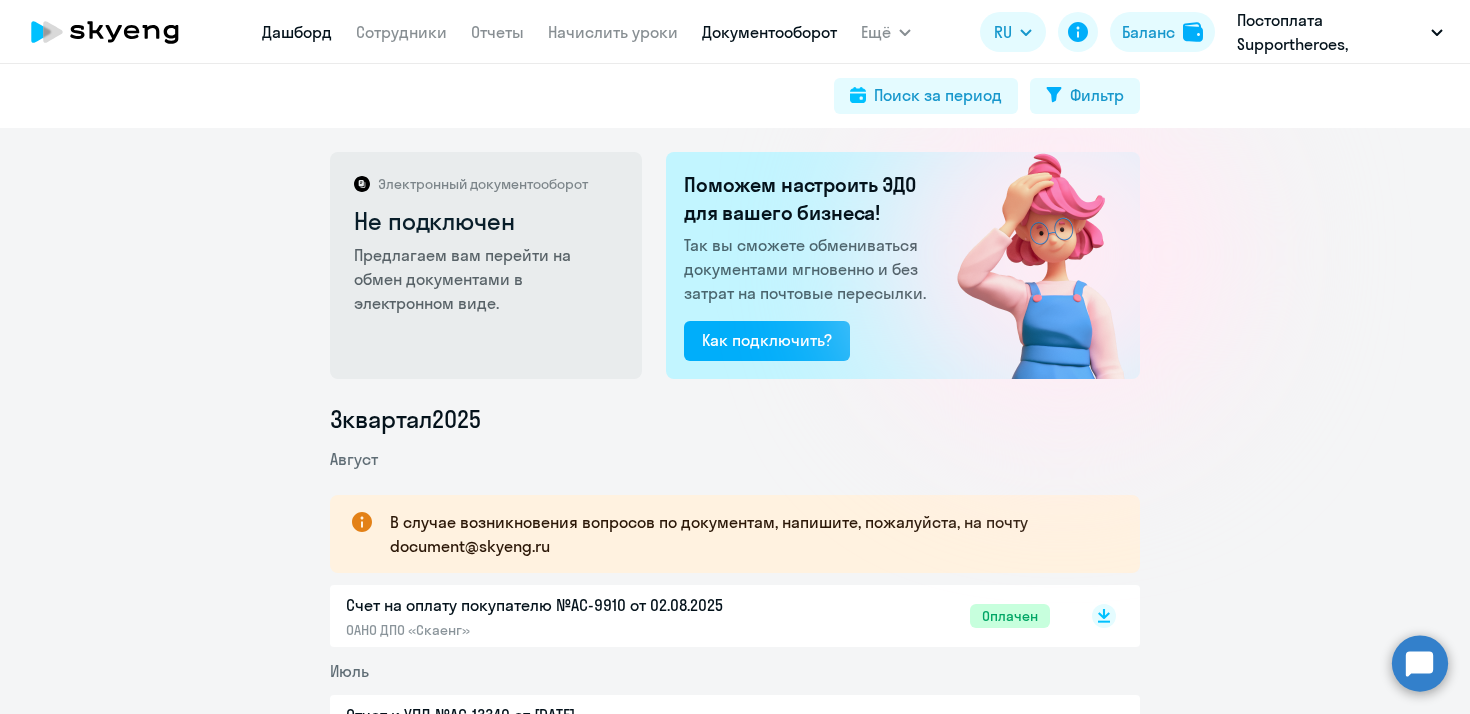 click on "Дашборд" at bounding box center (297, 32) 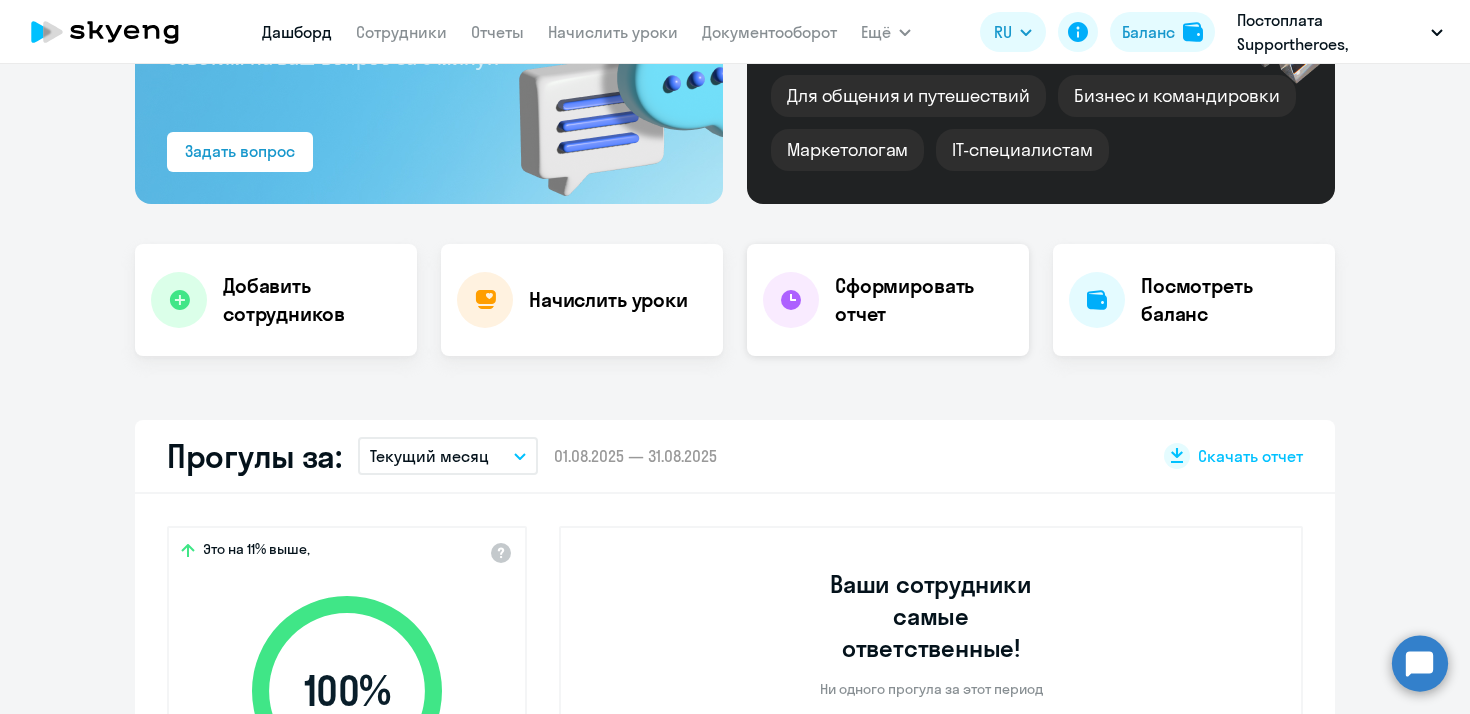 select on "30" 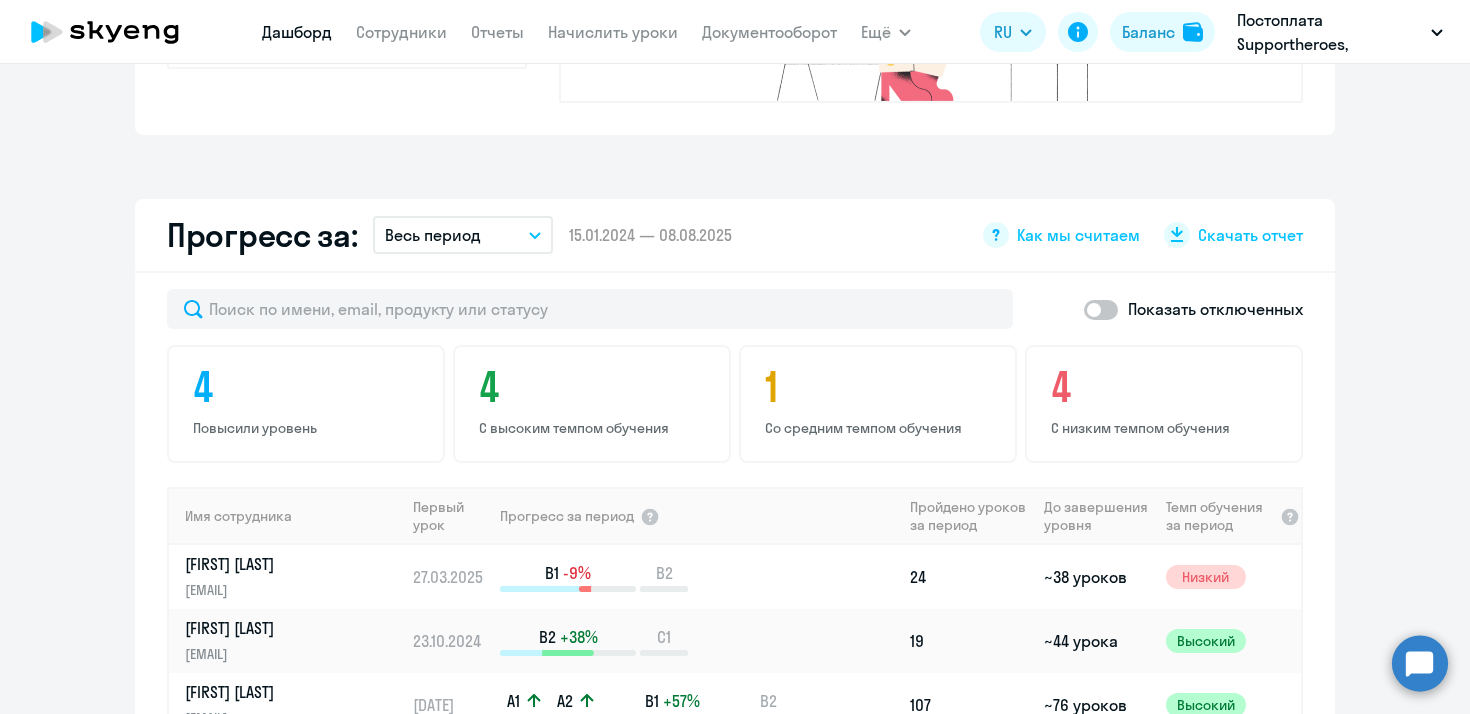 scroll, scrollTop: 1386, scrollLeft: 0, axis: vertical 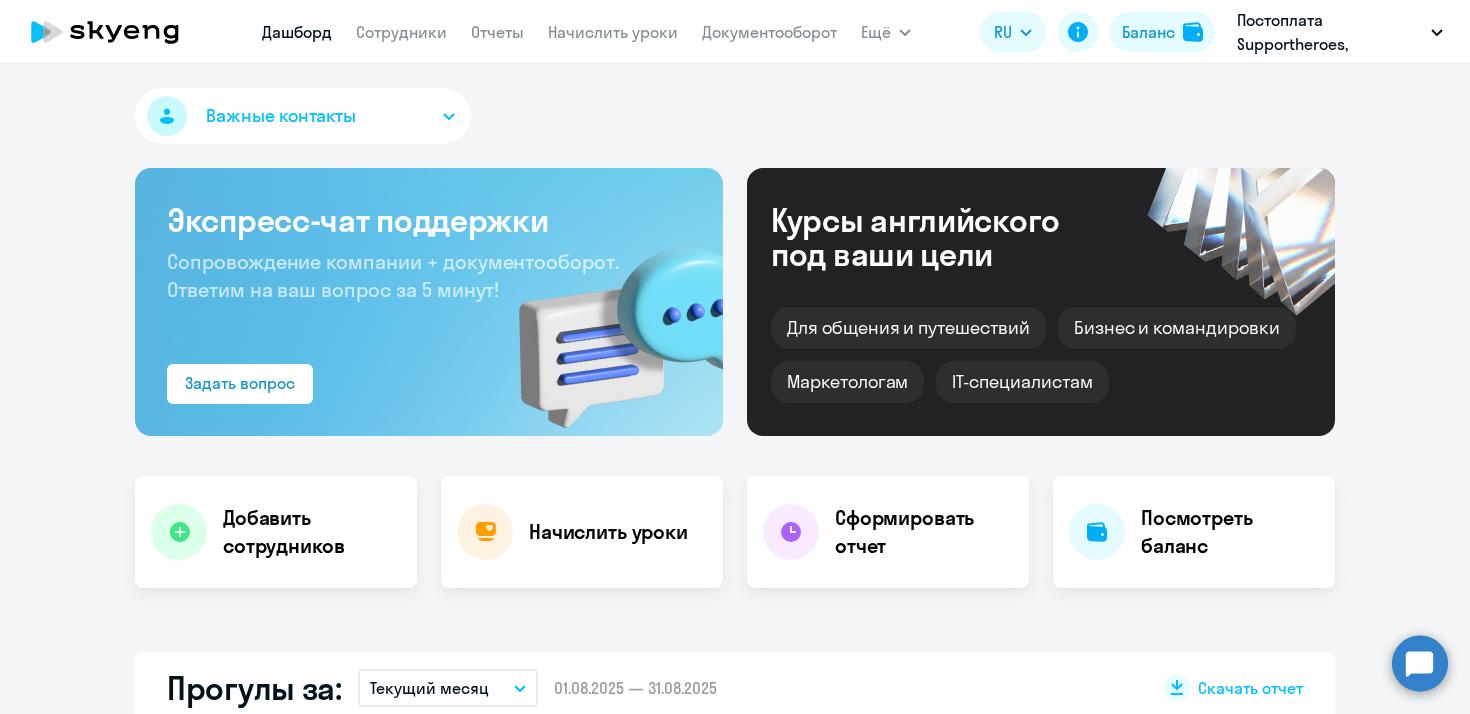 click 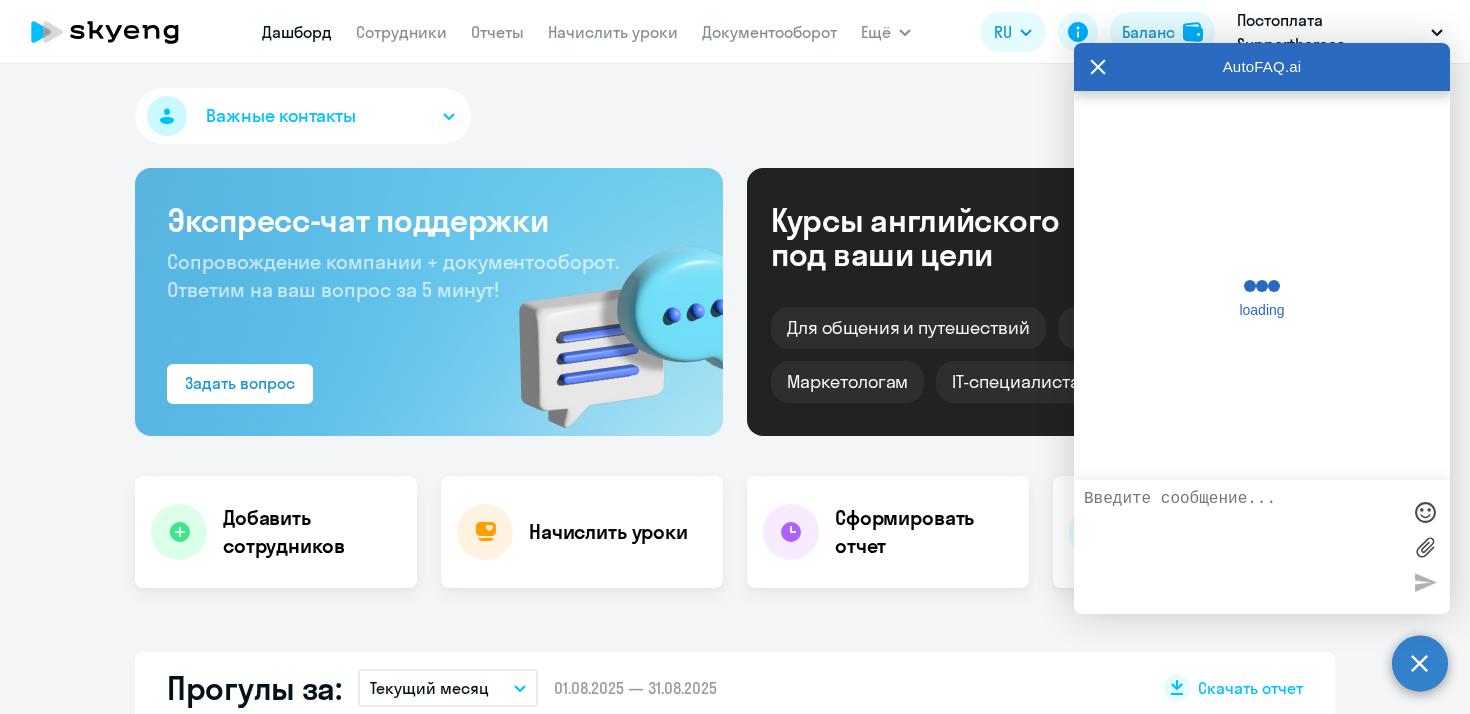 scroll, scrollTop: 389, scrollLeft: 0, axis: vertical 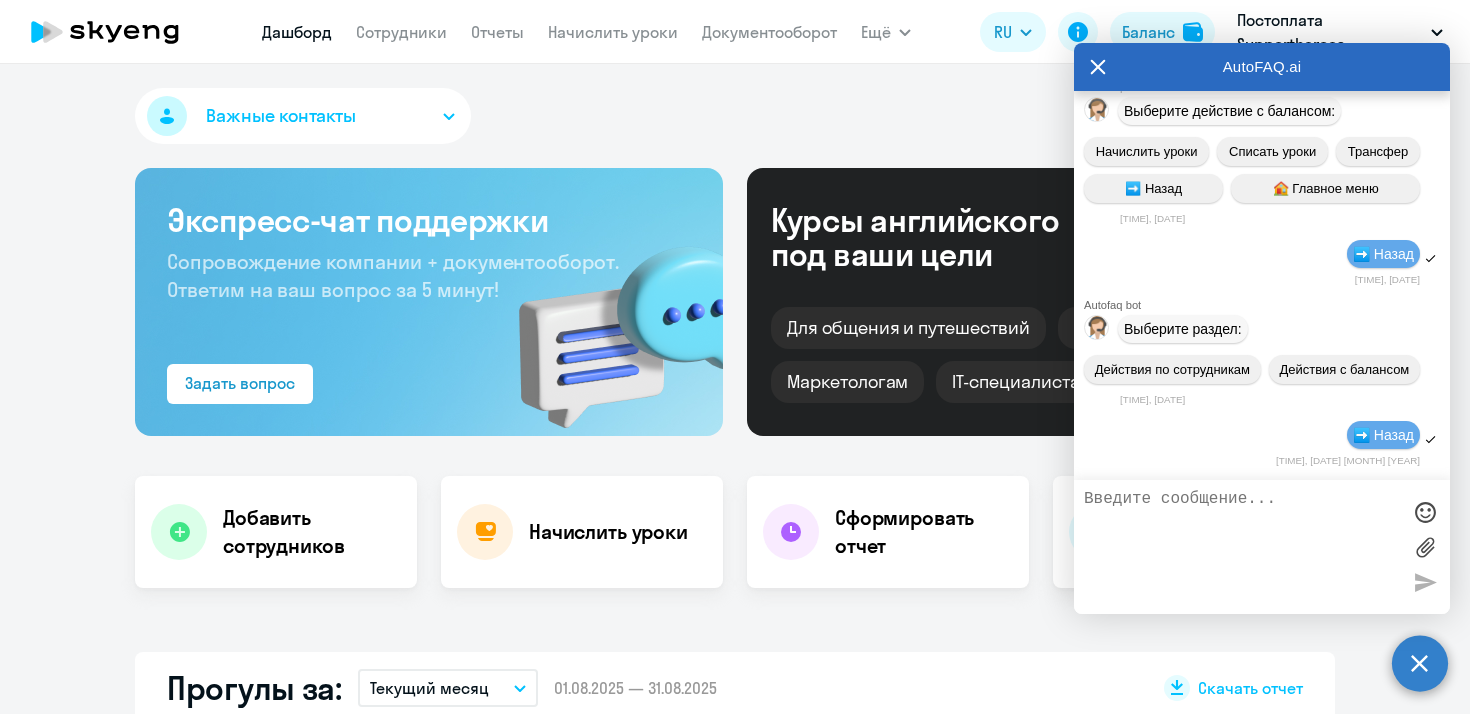 click at bounding box center (1425, 547) 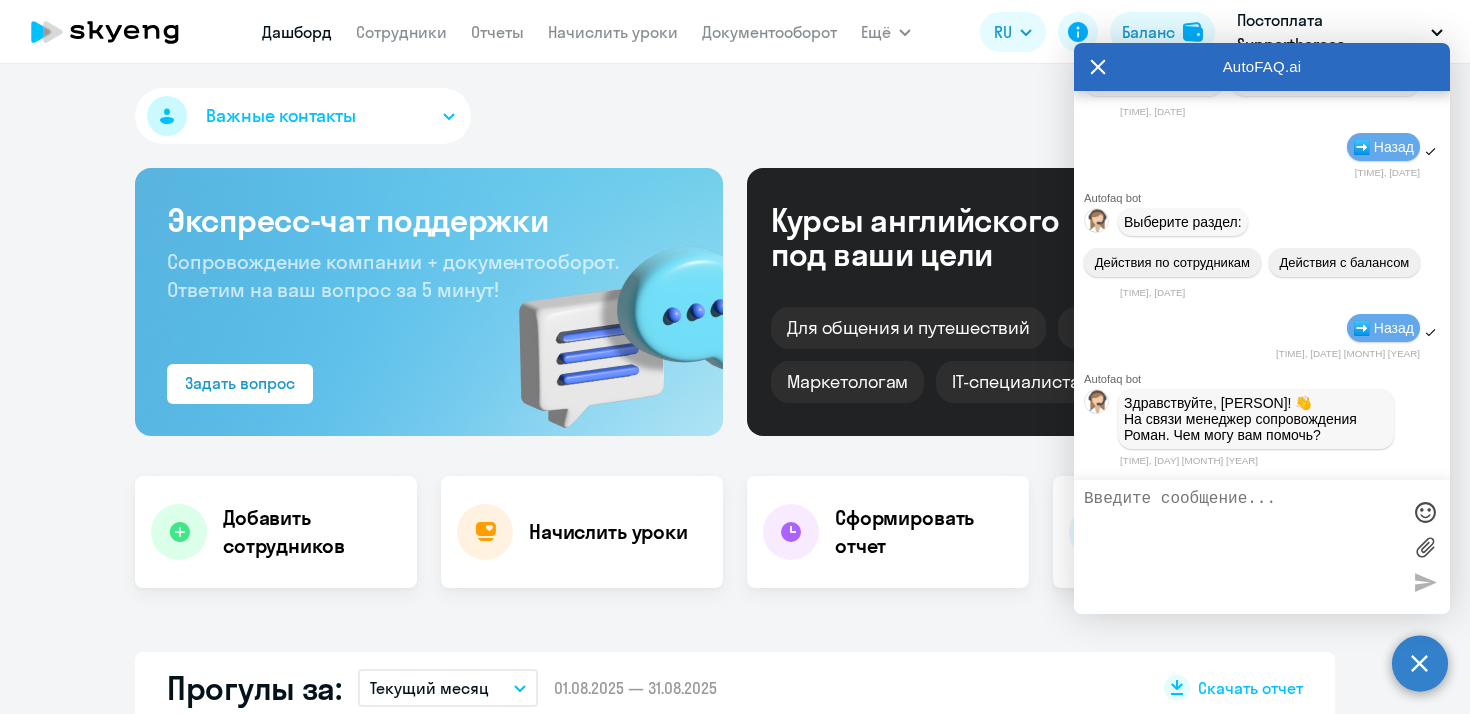 click at bounding box center [1242, 547] 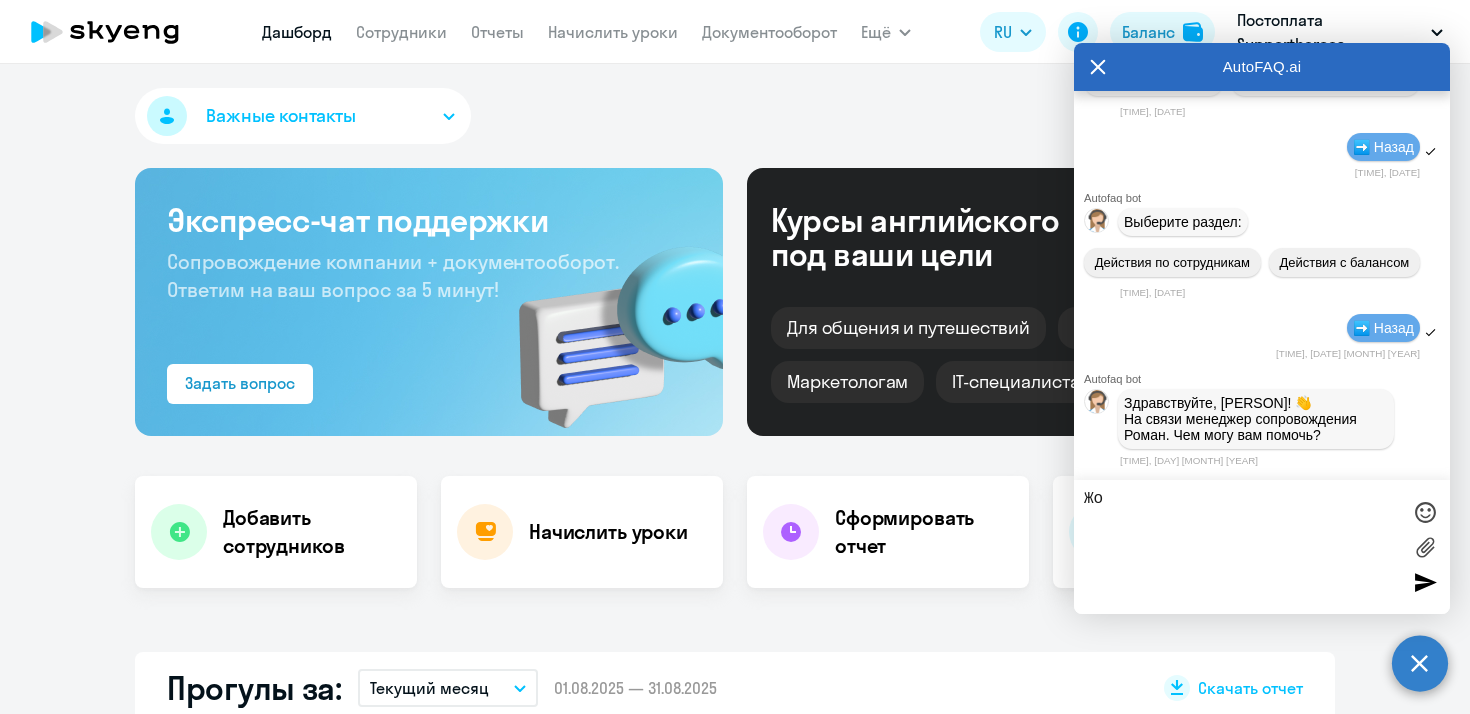 type on "Ж" 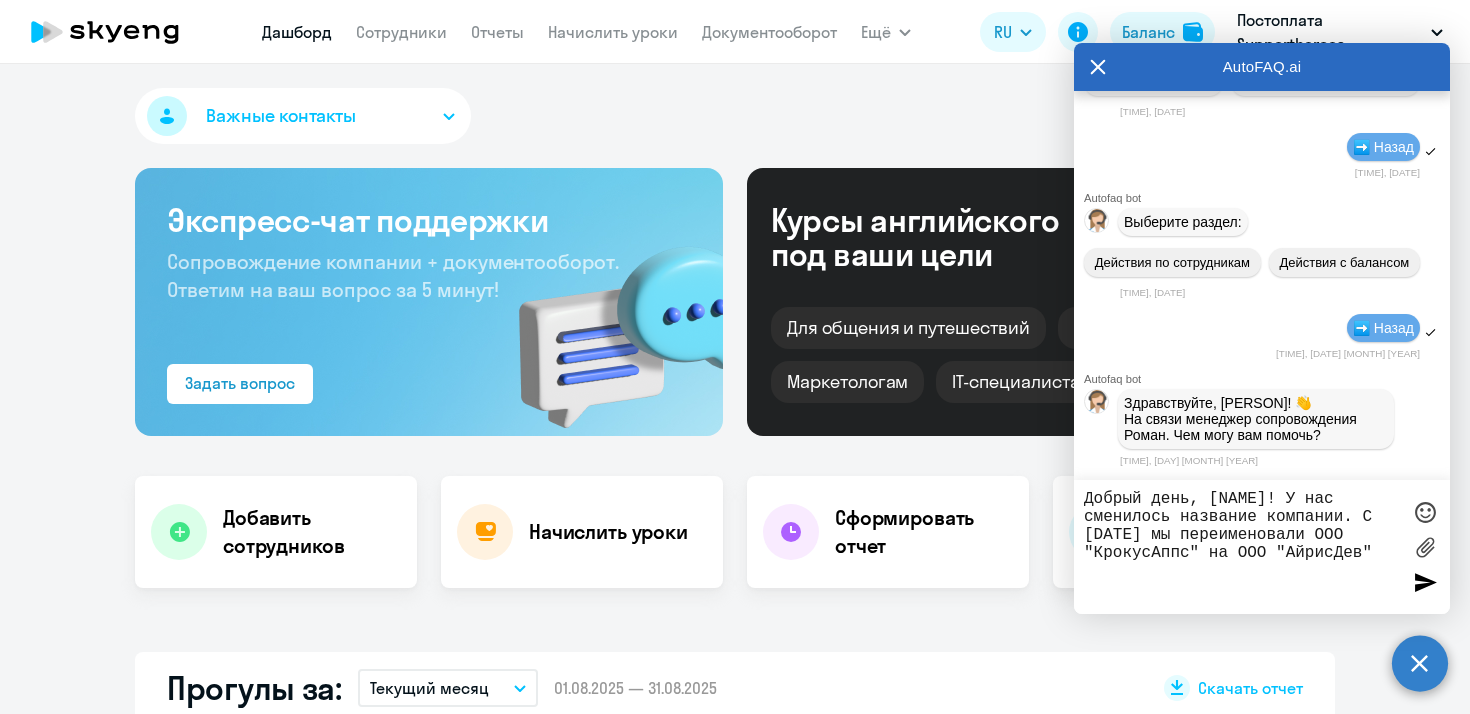 type on "Добрый день, [NAME]! У нас сменилось название компании. С [DATE] мы переименовали ООО "КрокусАппс" на ООО "АйрисДев"" 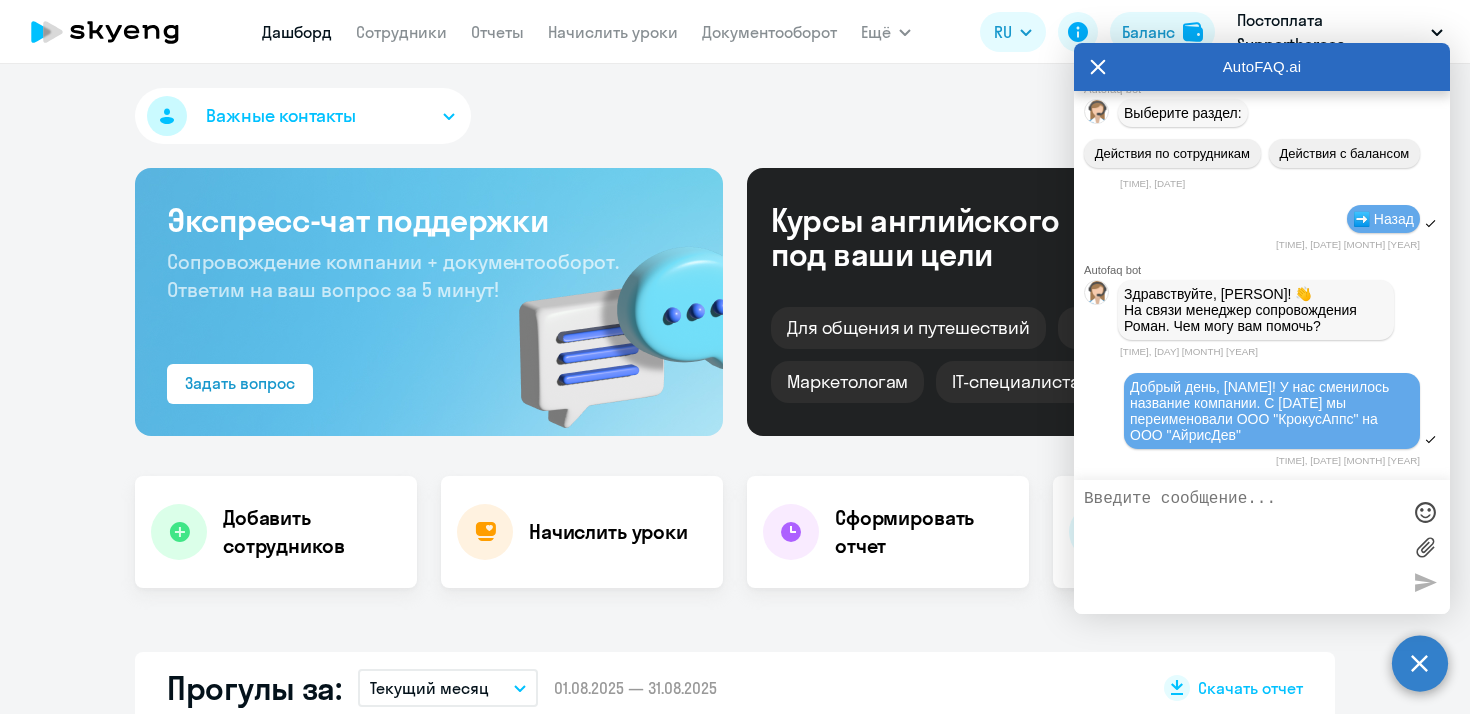 scroll, scrollTop: 45614, scrollLeft: 0, axis: vertical 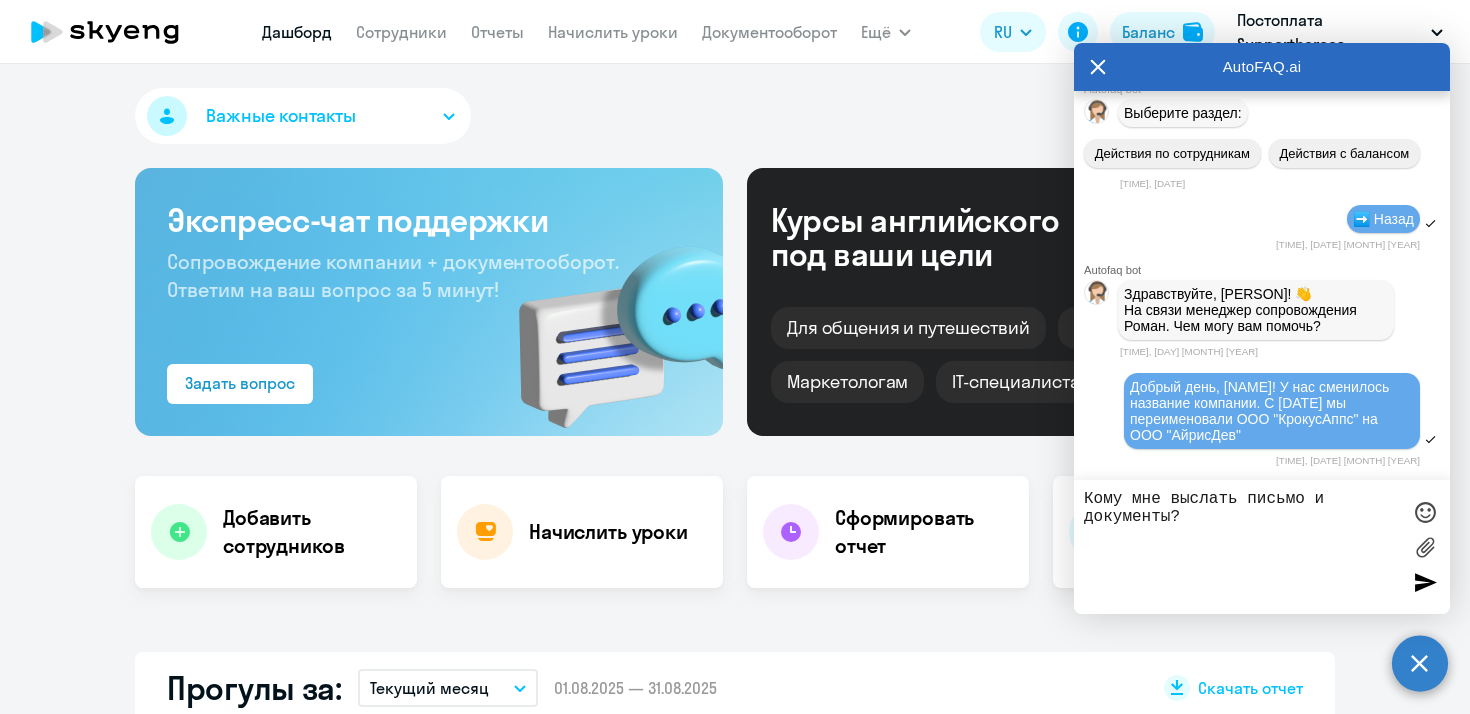 type on "Кому мне выслать письмо и документы?" 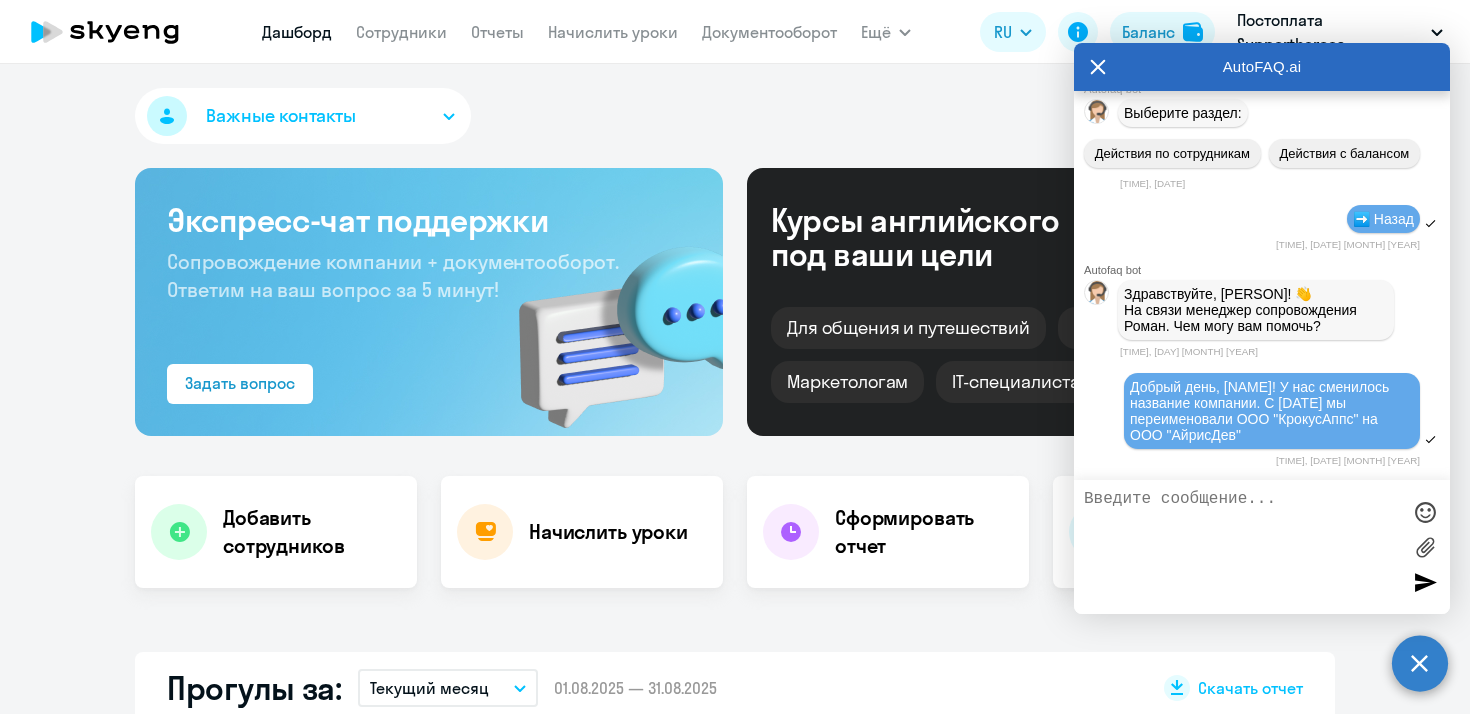 scroll, scrollTop: 45677, scrollLeft: 0, axis: vertical 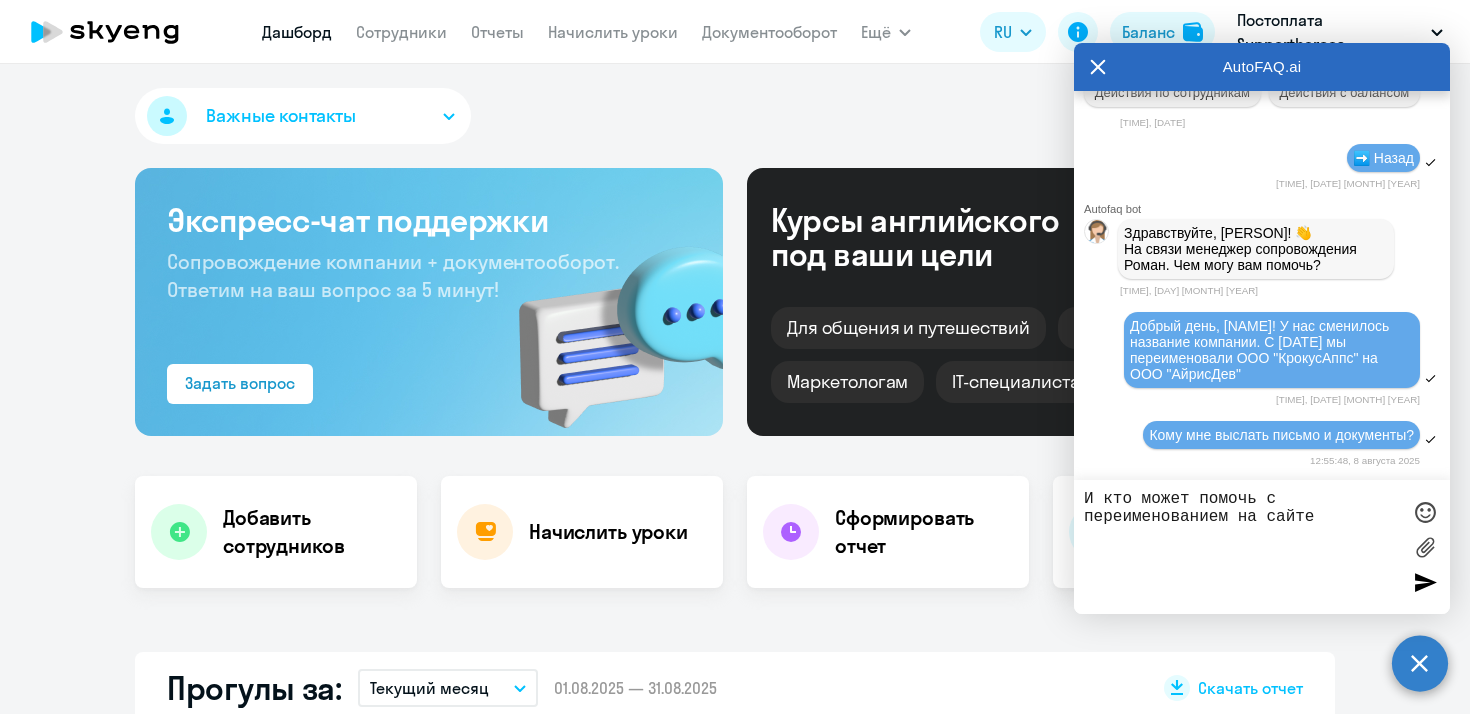 click on "Важные контакты" 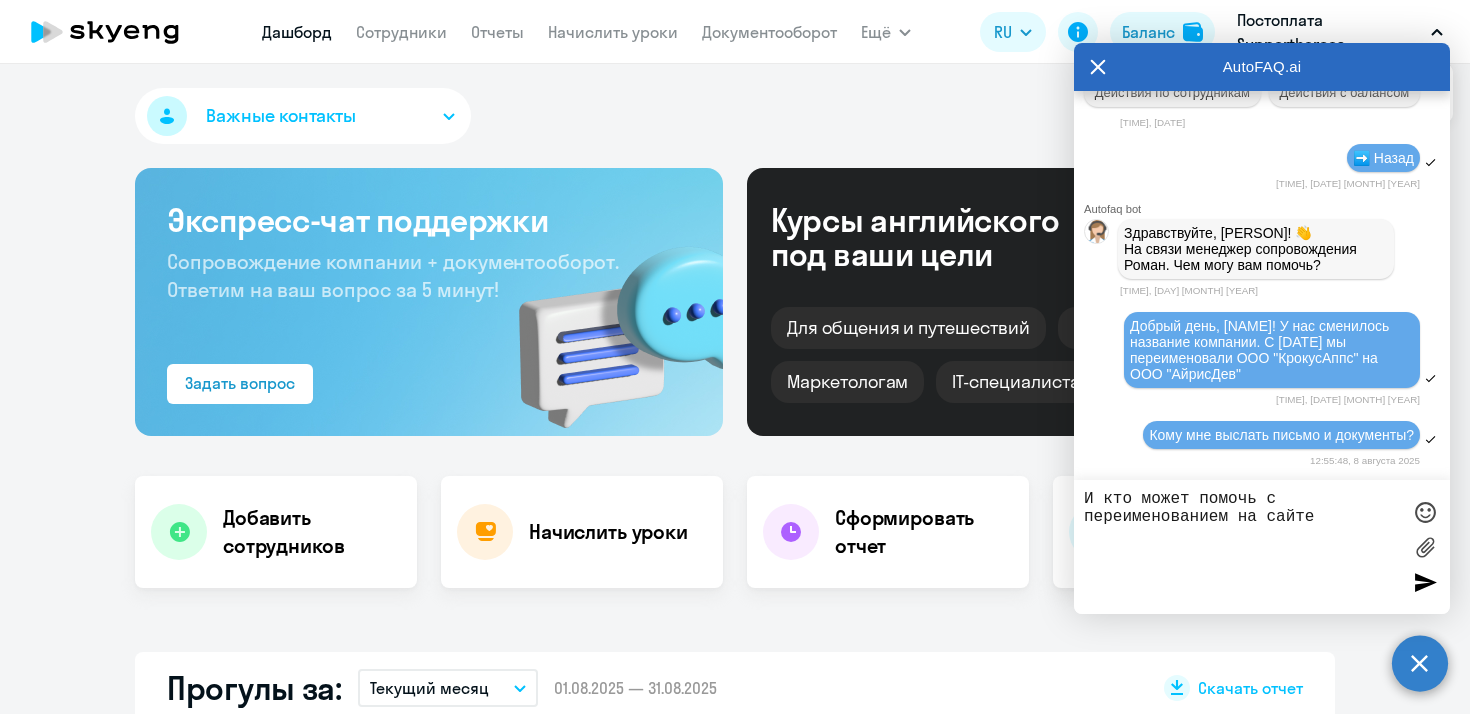 click on "Постоплата Supportheroes, КрокусАппс ООО" at bounding box center (1330, 32) 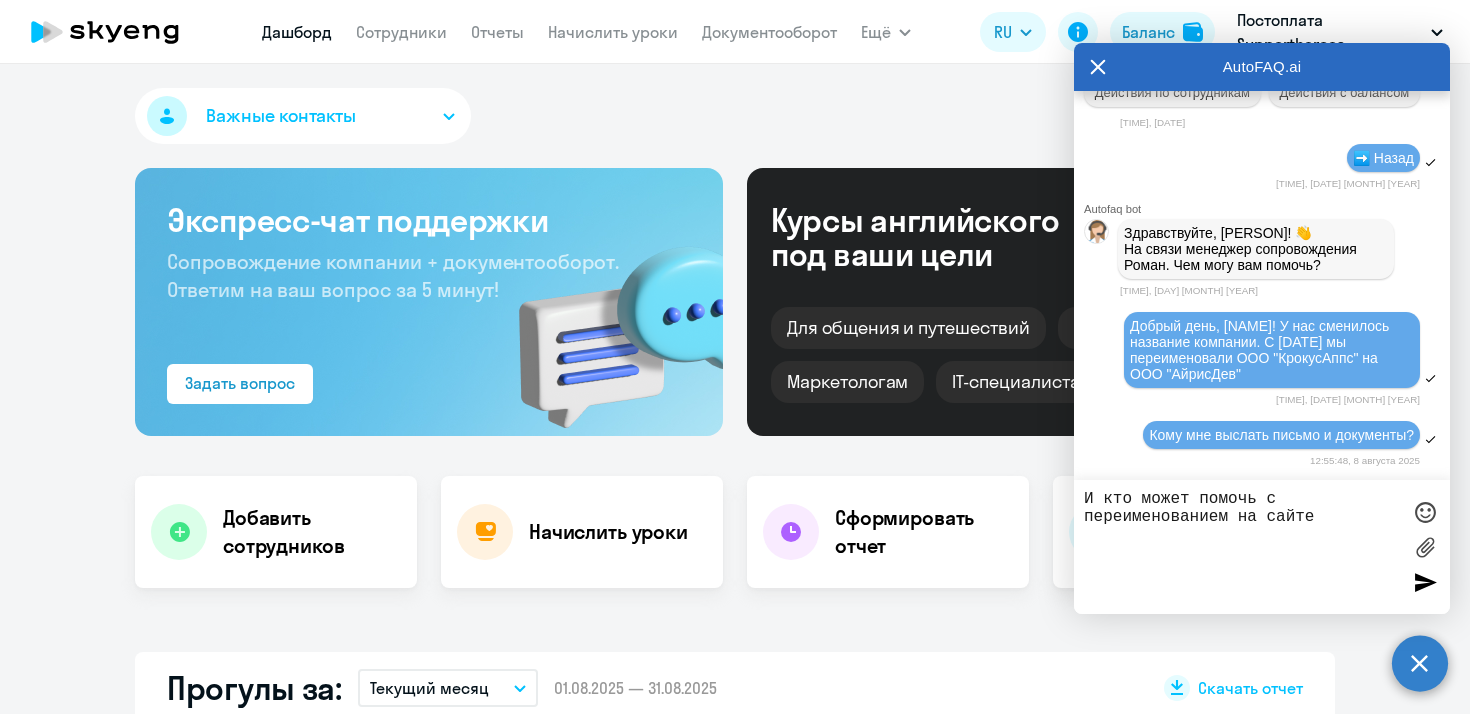 click on "И кто может помочь с переименованием на сайте" at bounding box center [1242, 547] 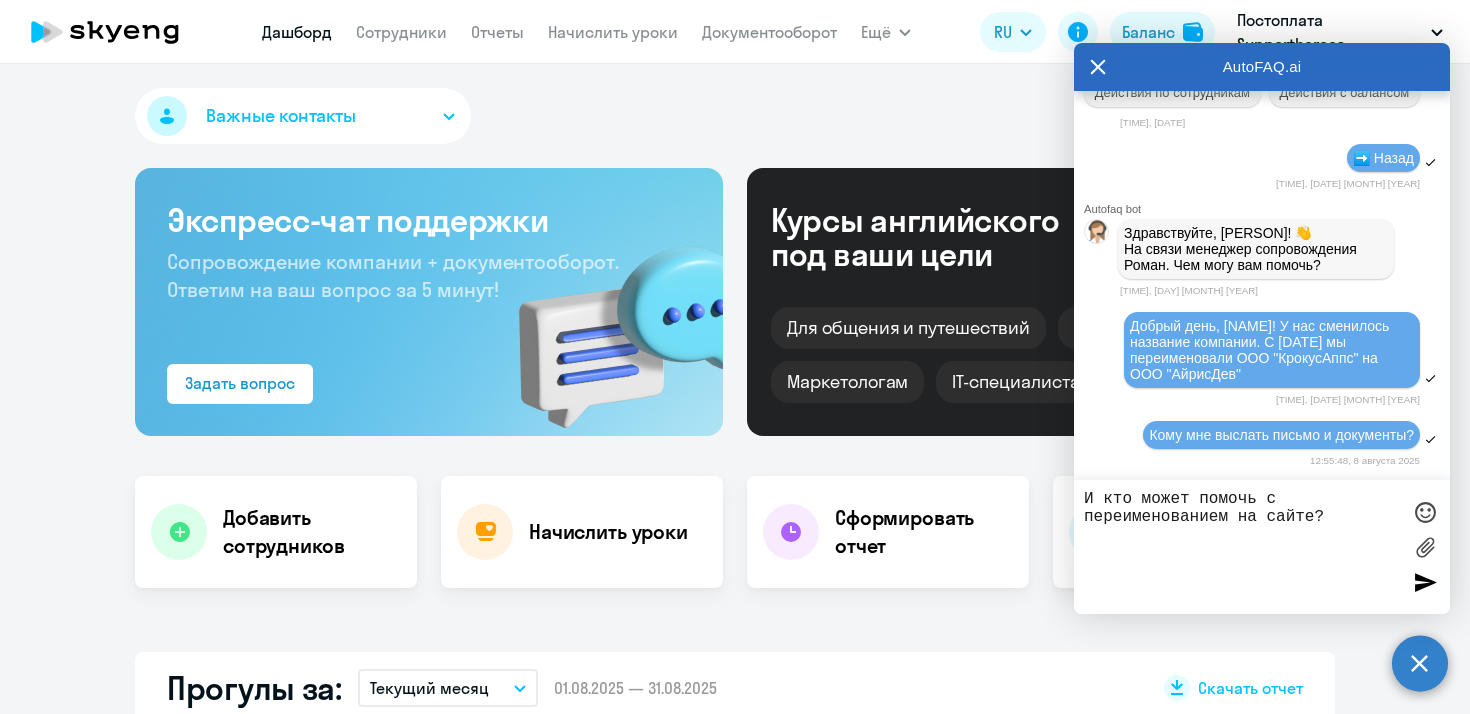 type on "И кто может помочь с переименованием на сайте?" 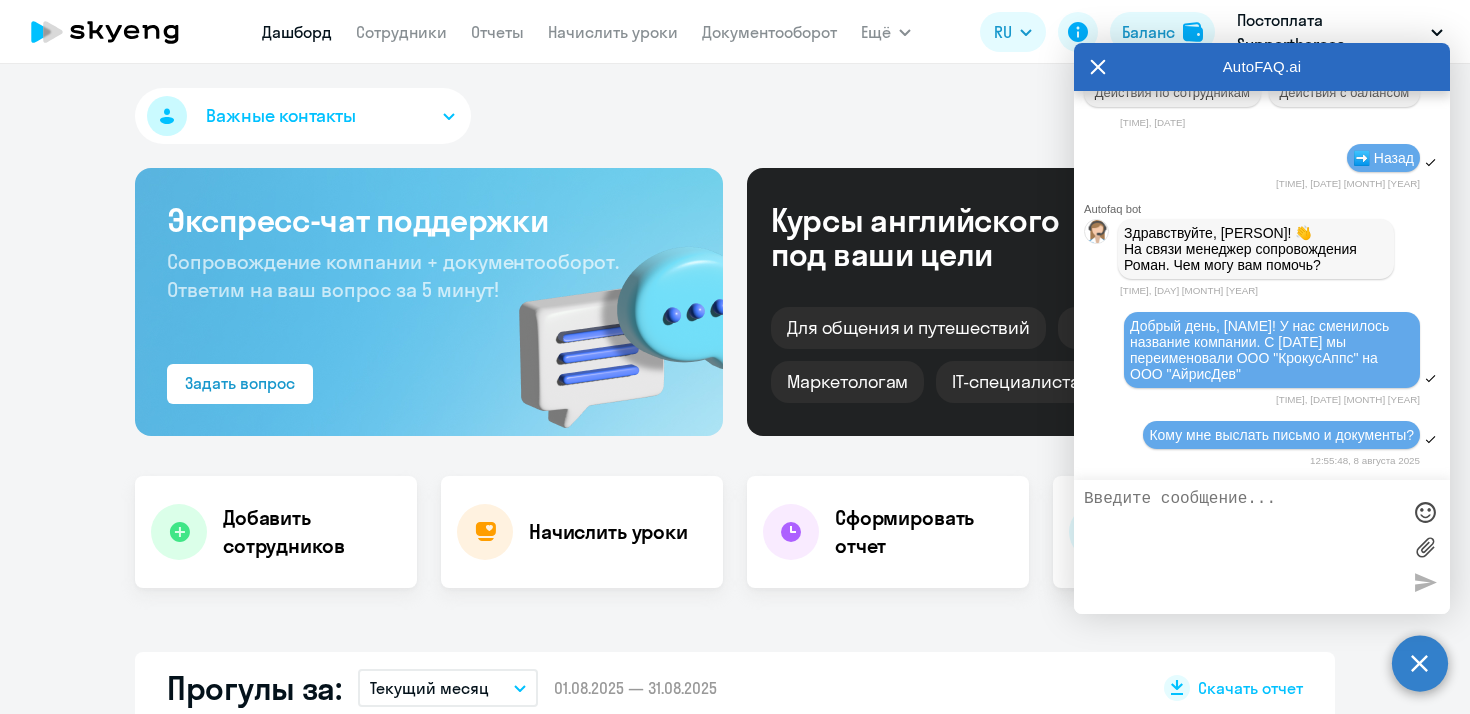 scroll, scrollTop: 45757, scrollLeft: 0, axis: vertical 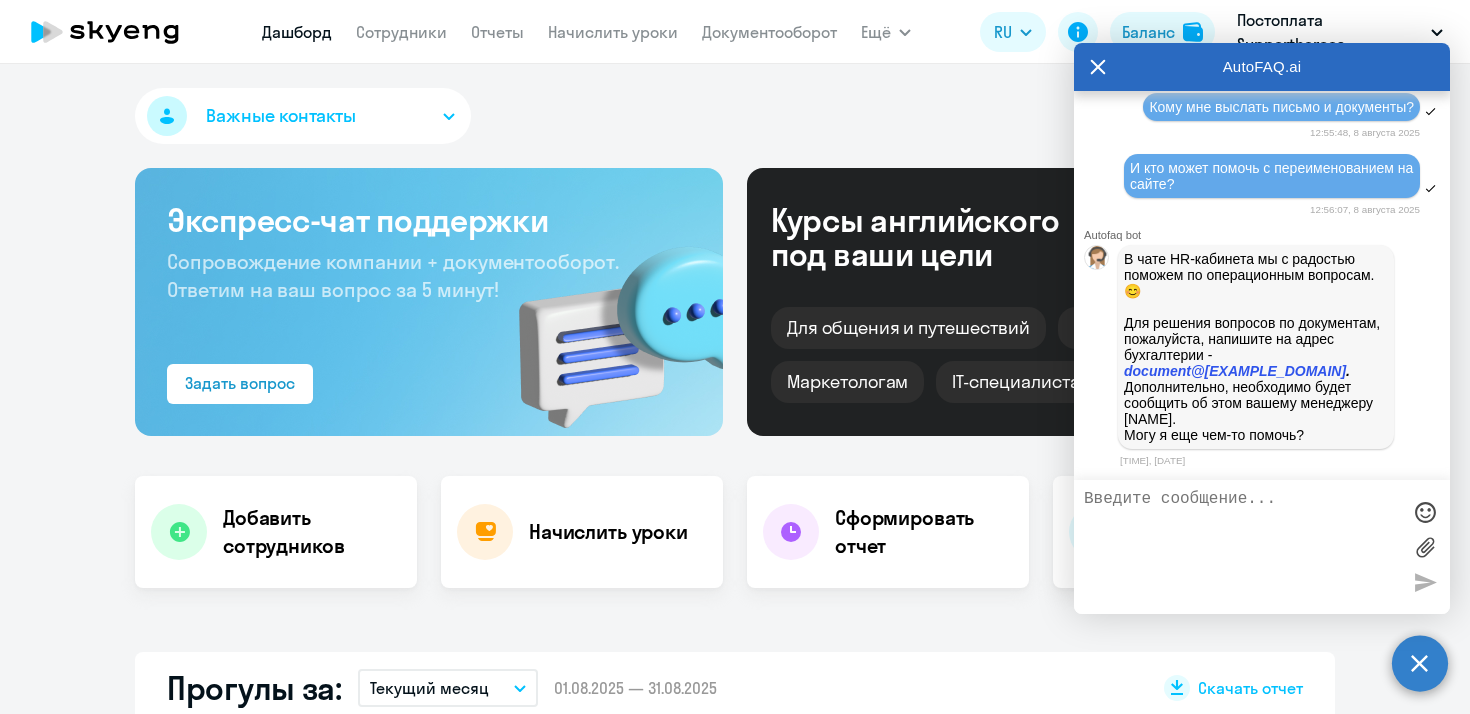 drag, startPoint x: 1241, startPoint y: 411, endPoint x: 1118, endPoint y: 413, distance: 123.01626 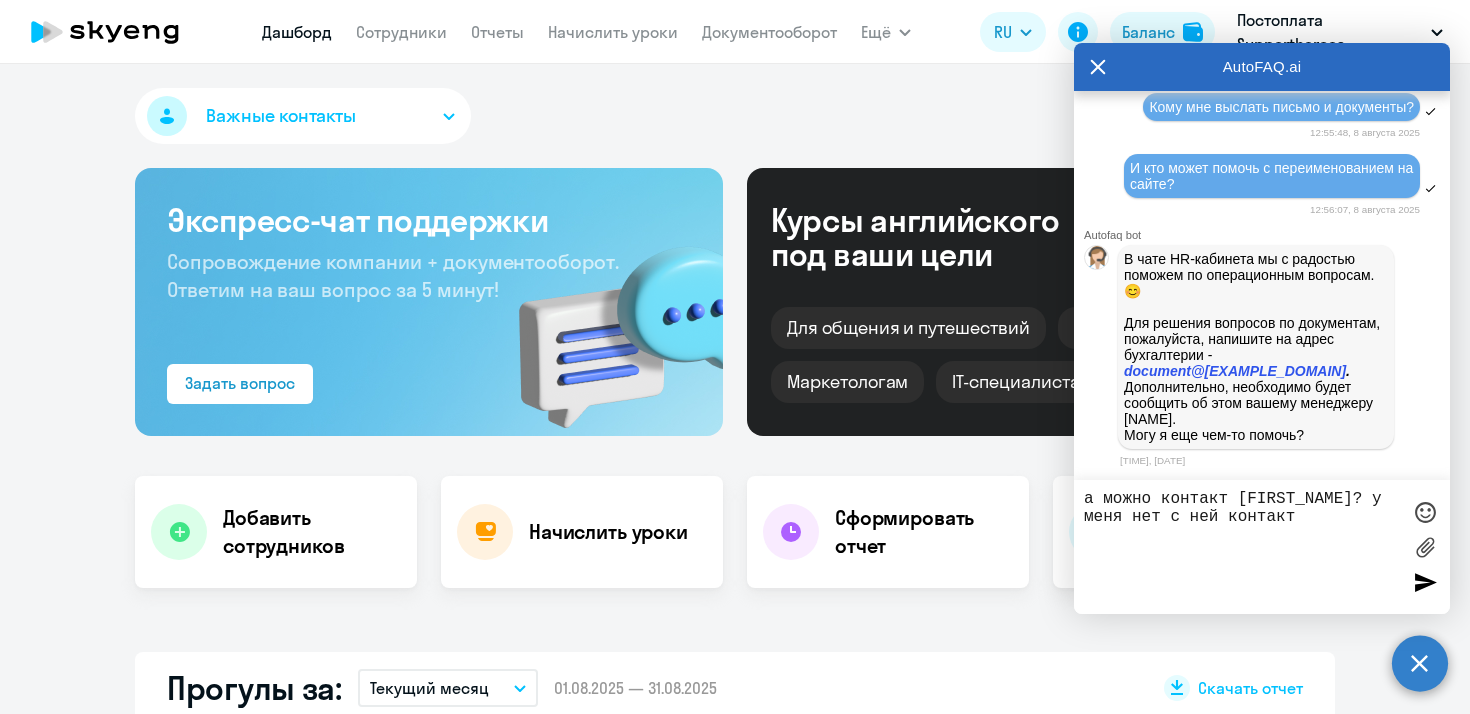 type on "а можно контакт [NAME]? у меня нет с ней контакта" 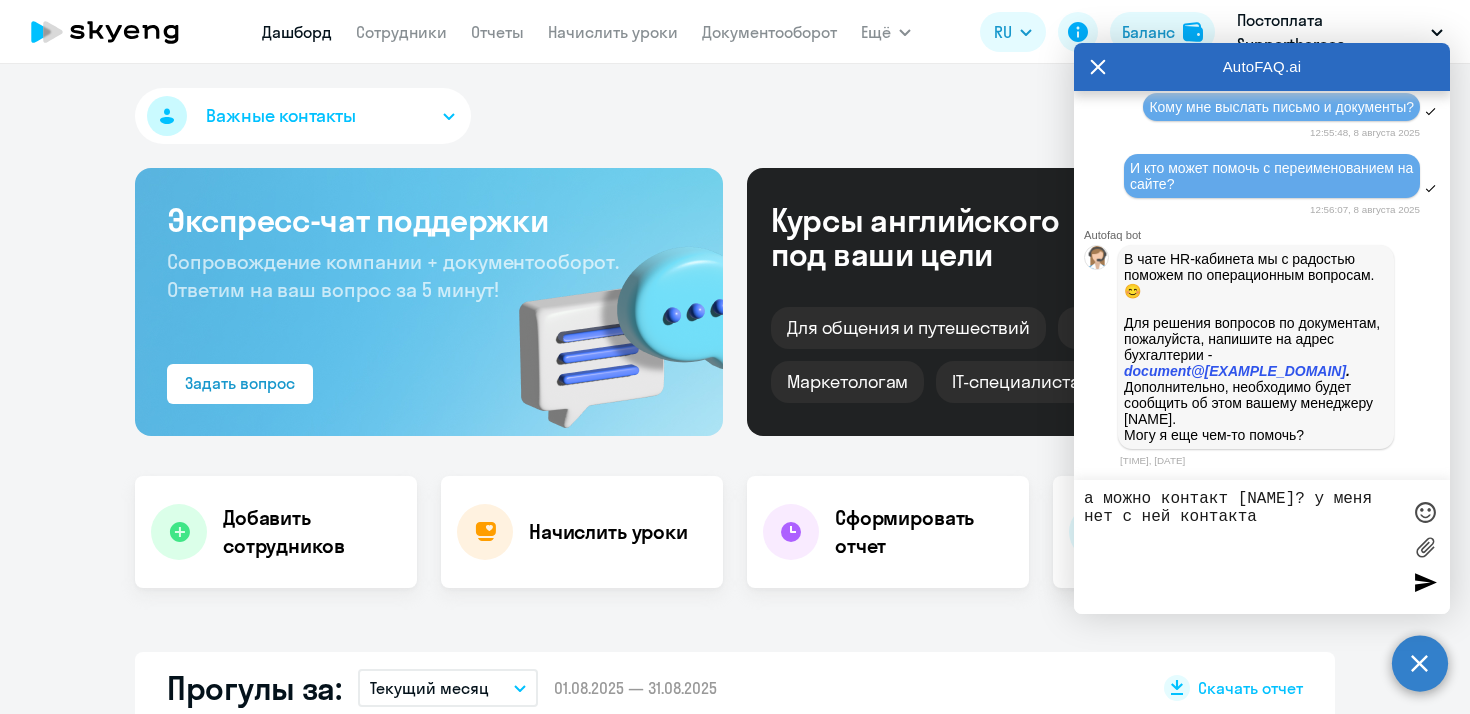 type 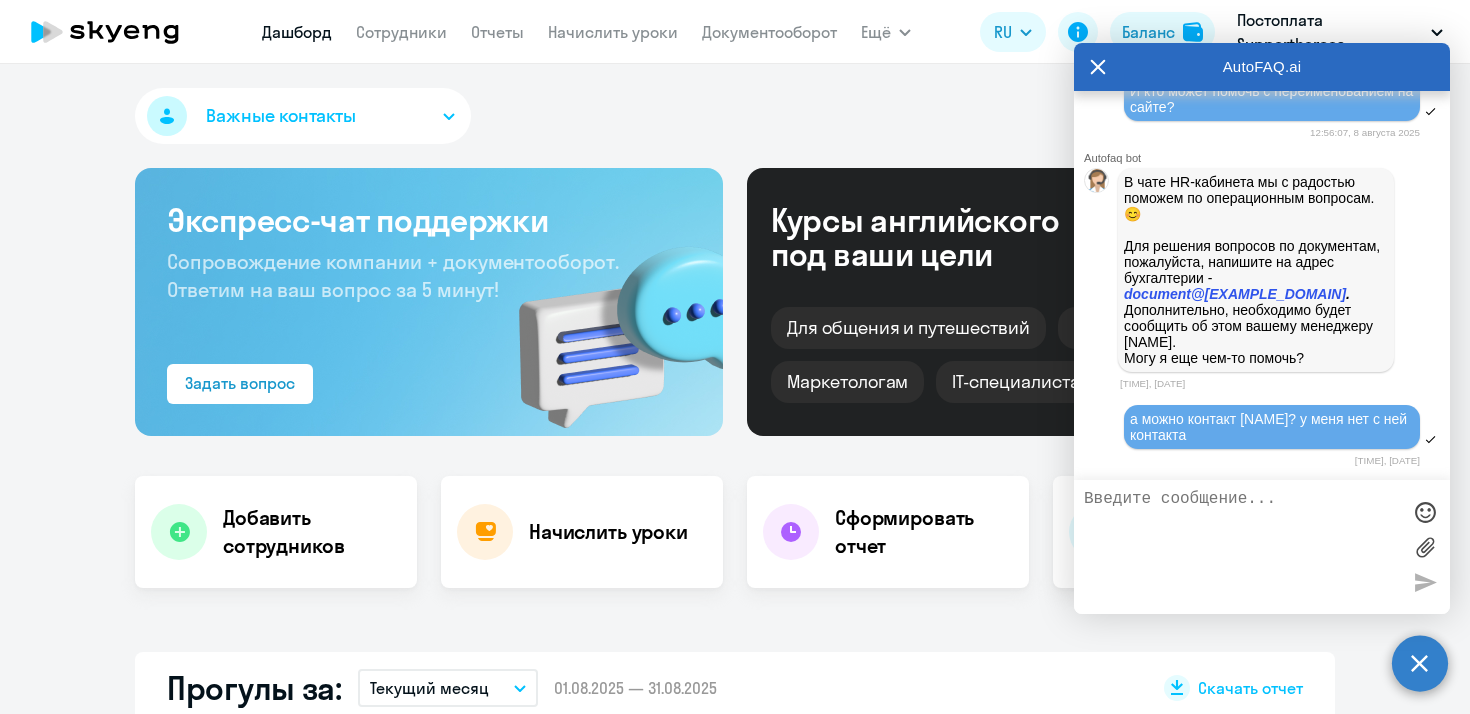 scroll, scrollTop: 46087, scrollLeft: 0, axis: vertical 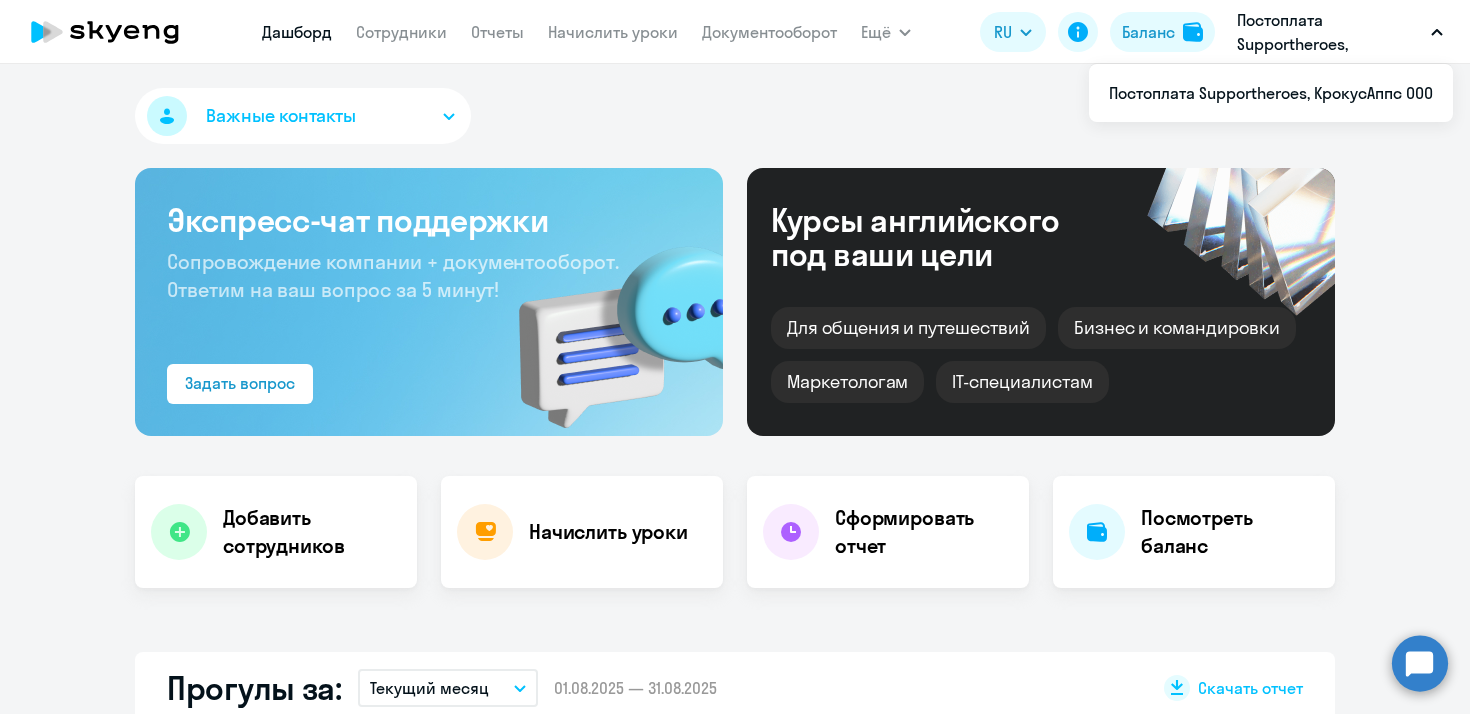 click 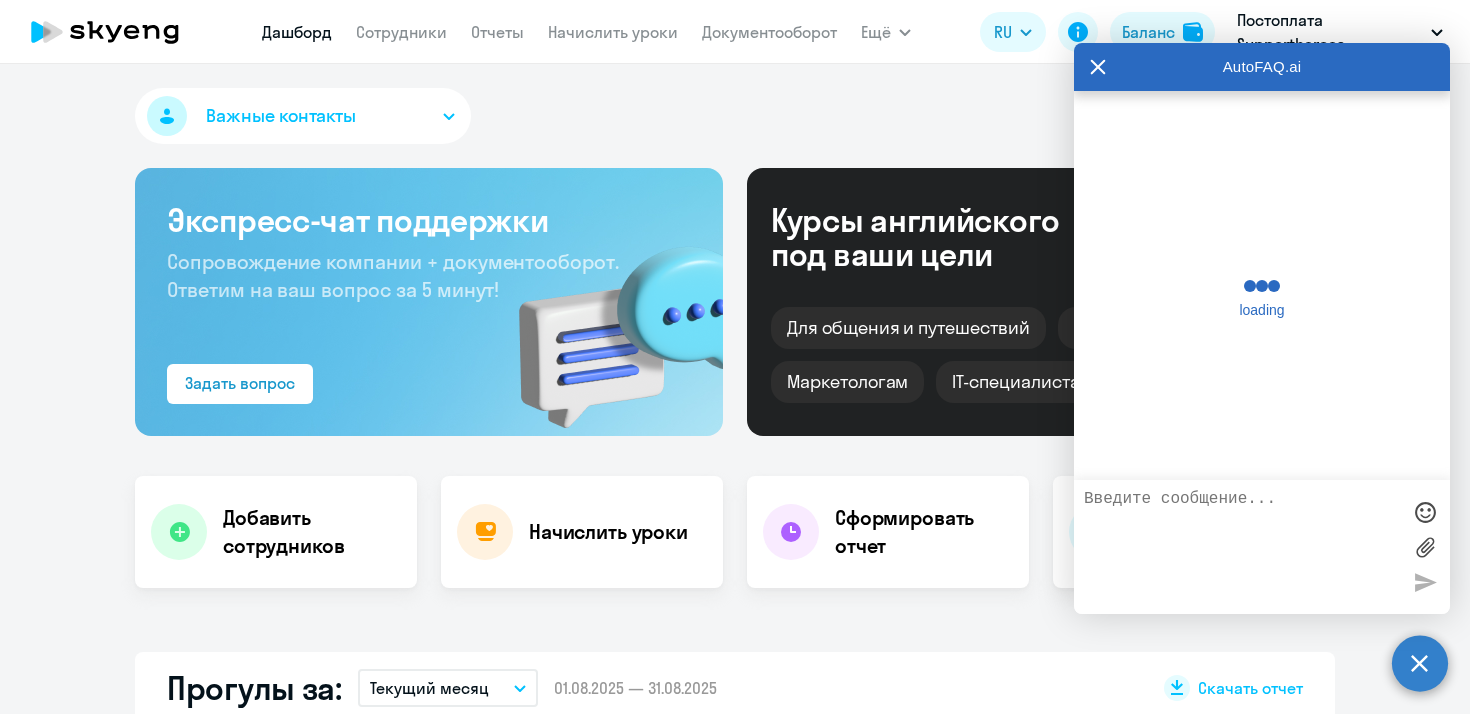 scroll, scrollTop: 0, scrollLeft: 0, axis: both 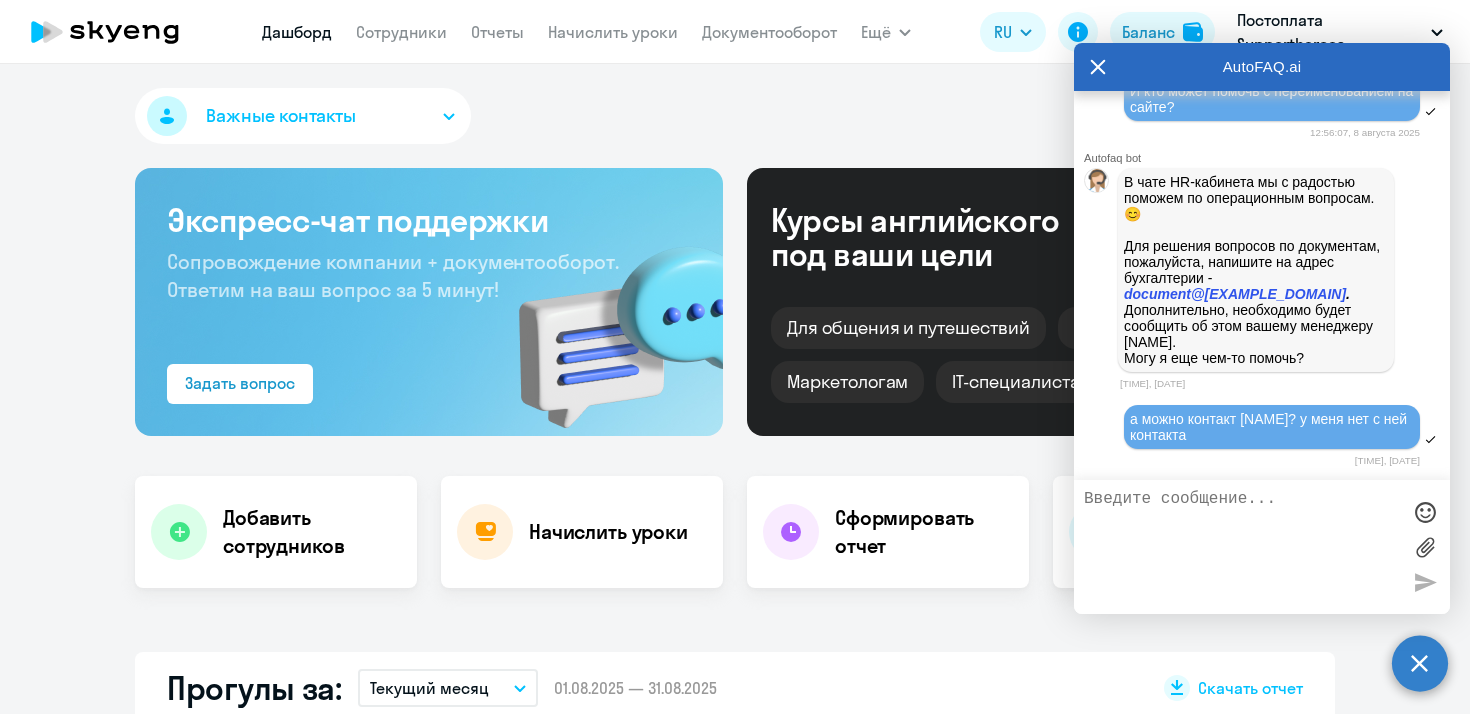 click at bounding box center (1242, 547) 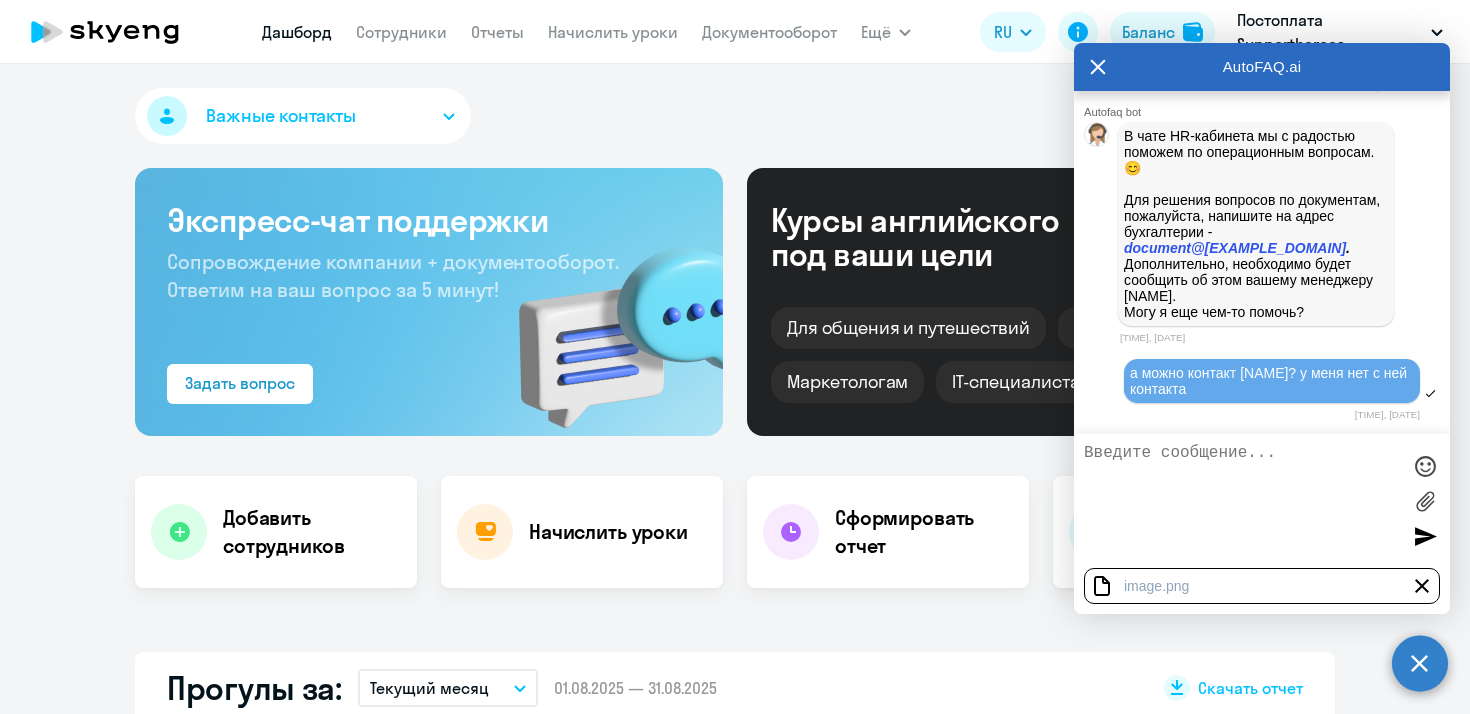 scroll, scrollTop: 46132, scrollLeft: 0, axis: vertical 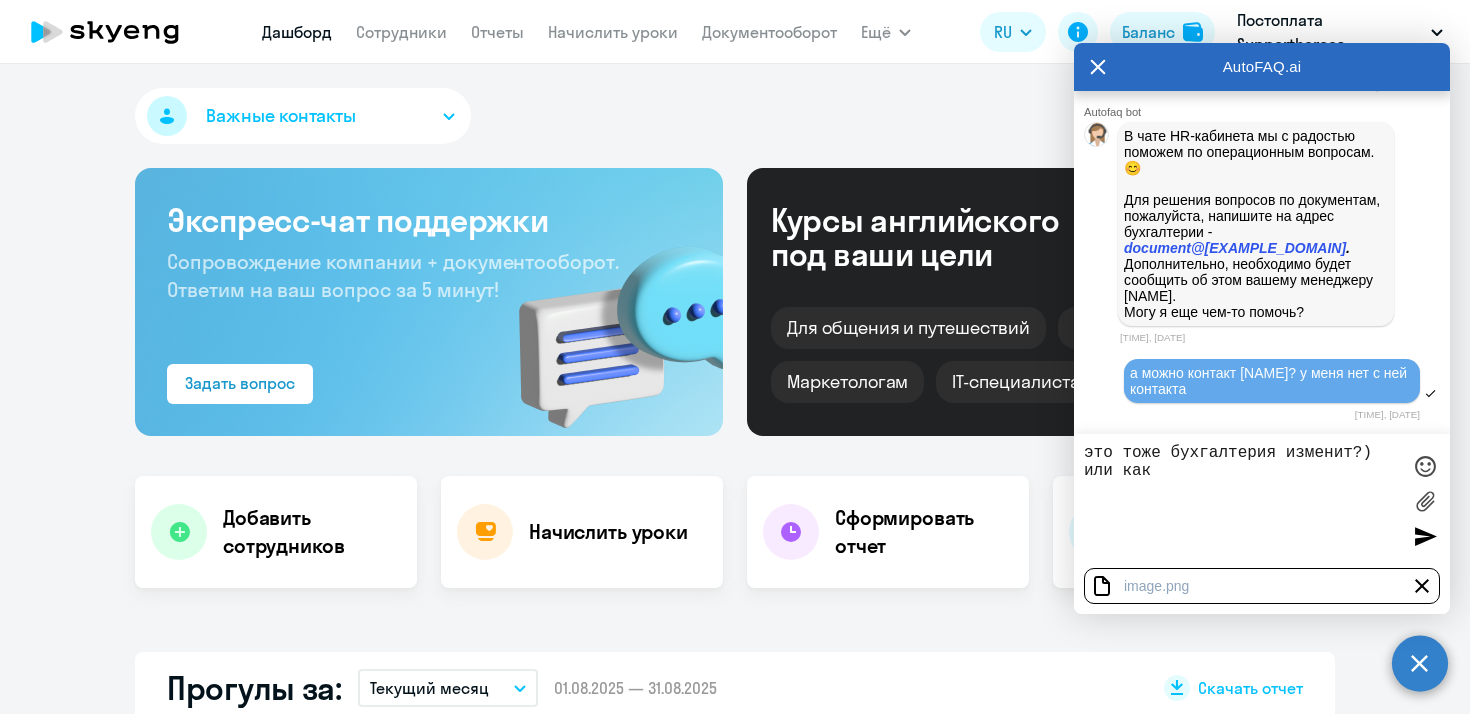 type on "это тоже бухгалтерия изменит?) или как)" 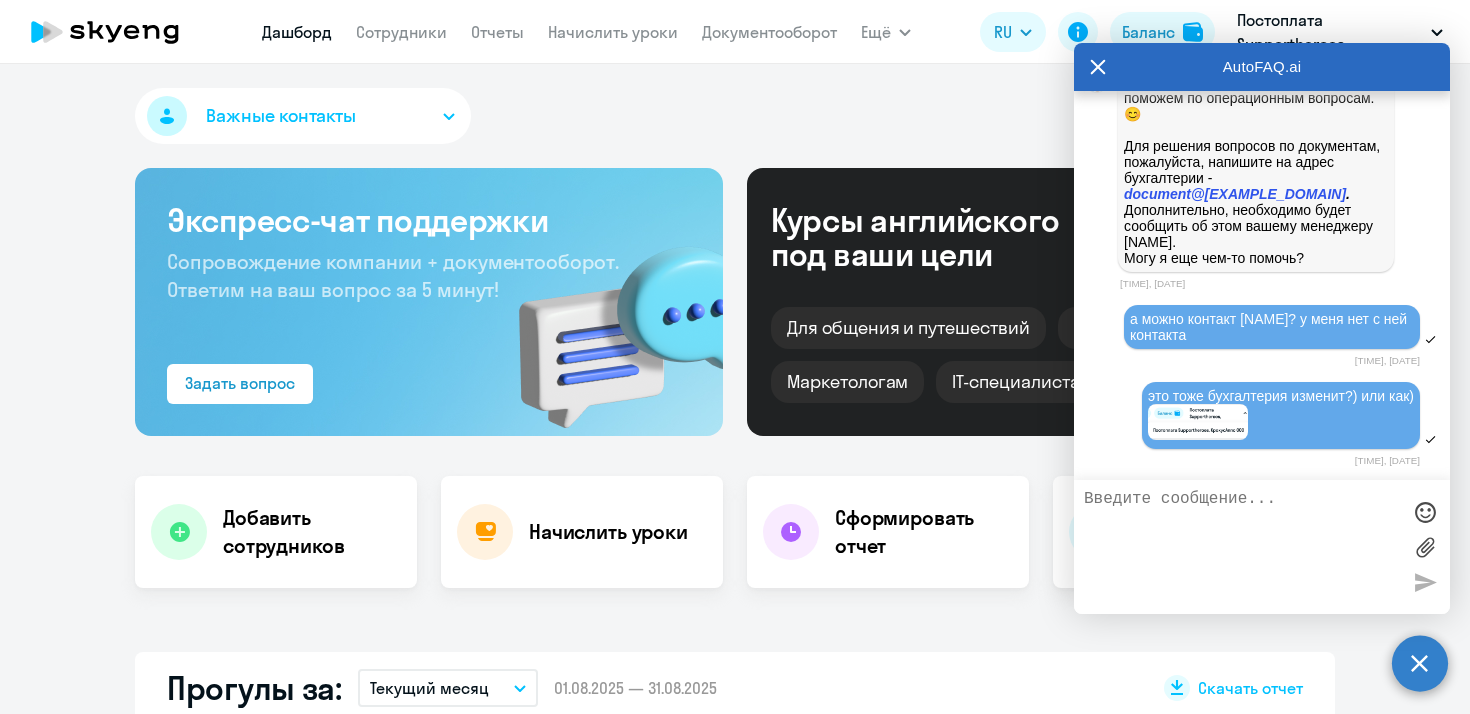 scroll, scrollTop: 46177, scrollLeft: 0, axis: vertical 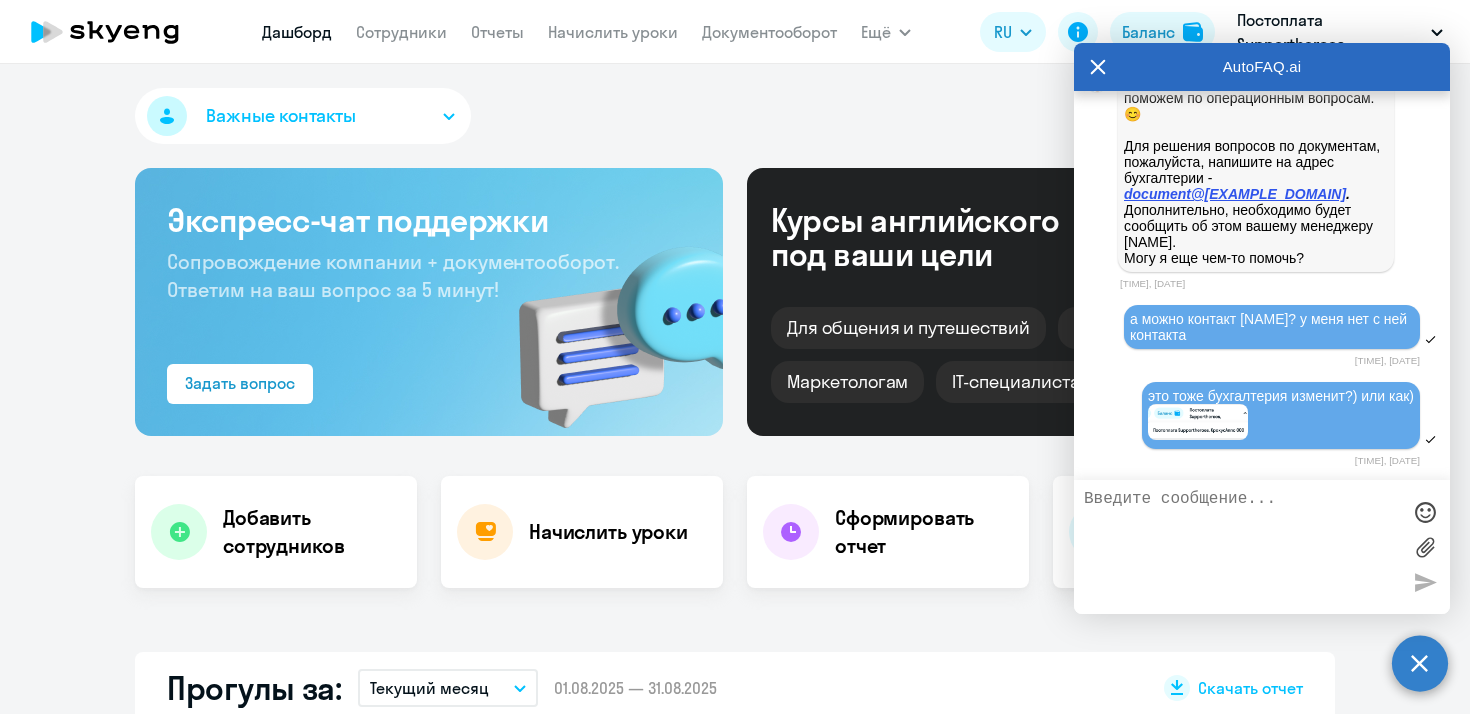 drag, startPoint x: 1383, startPoint y: 188, endPoint x: 1220, endPoint y: 191, distance: 163.0276 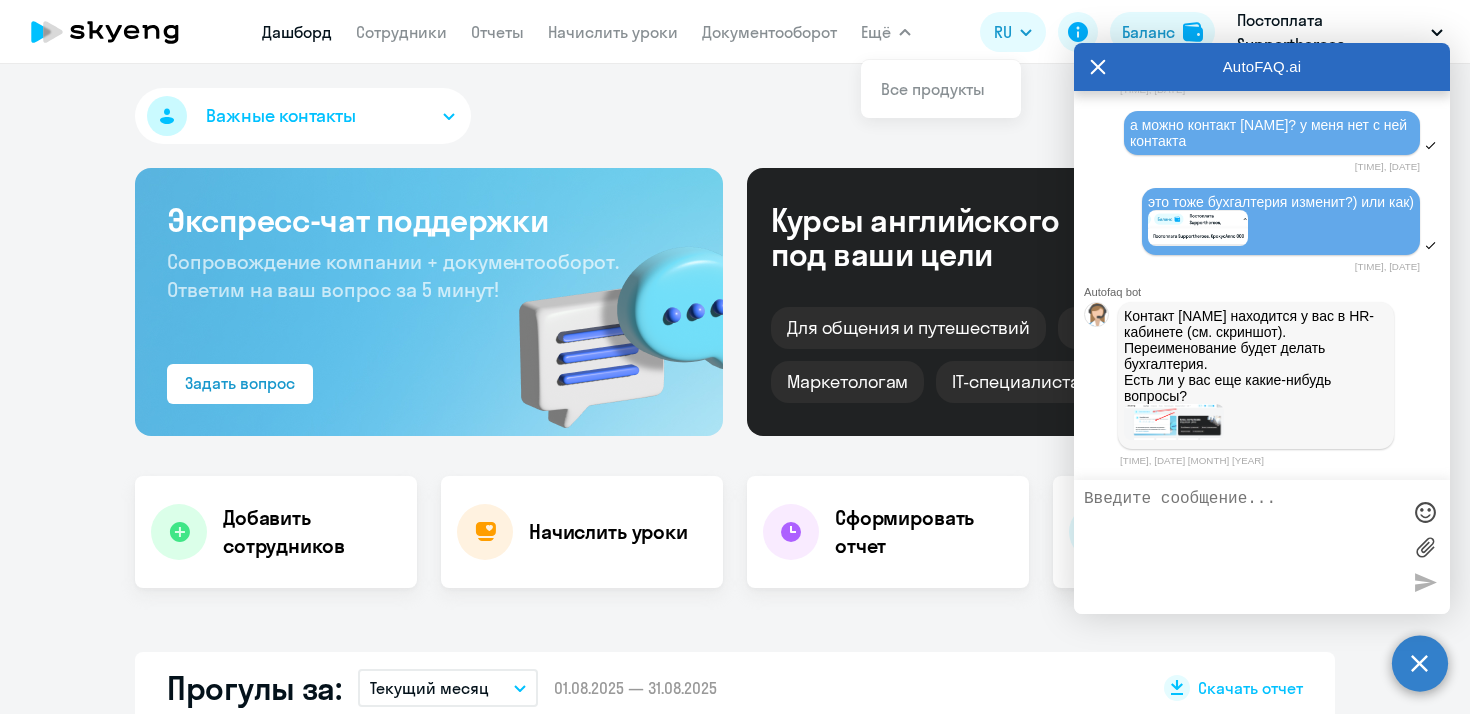 scroll, scrollTop: 46380, scrollLeft: 0, axis: vertical 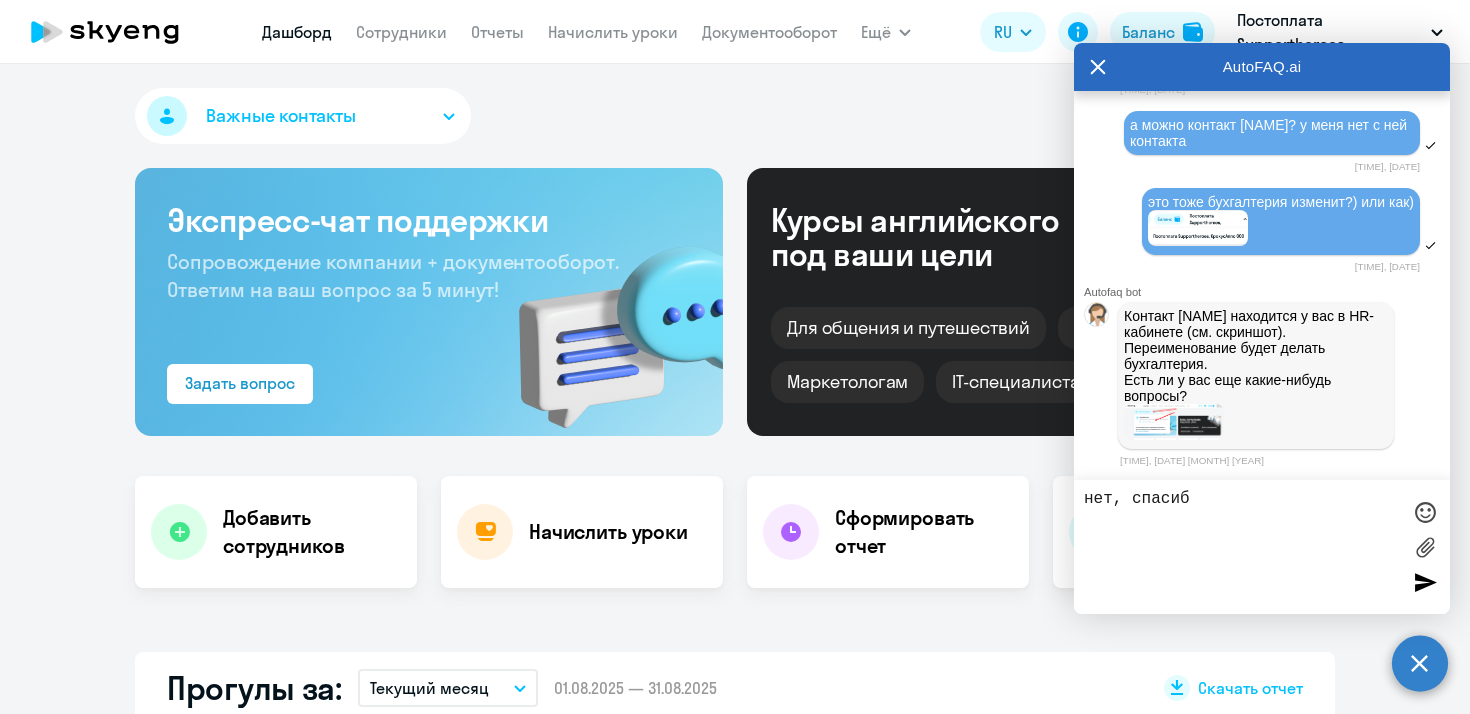 type on "нет, спасибо" 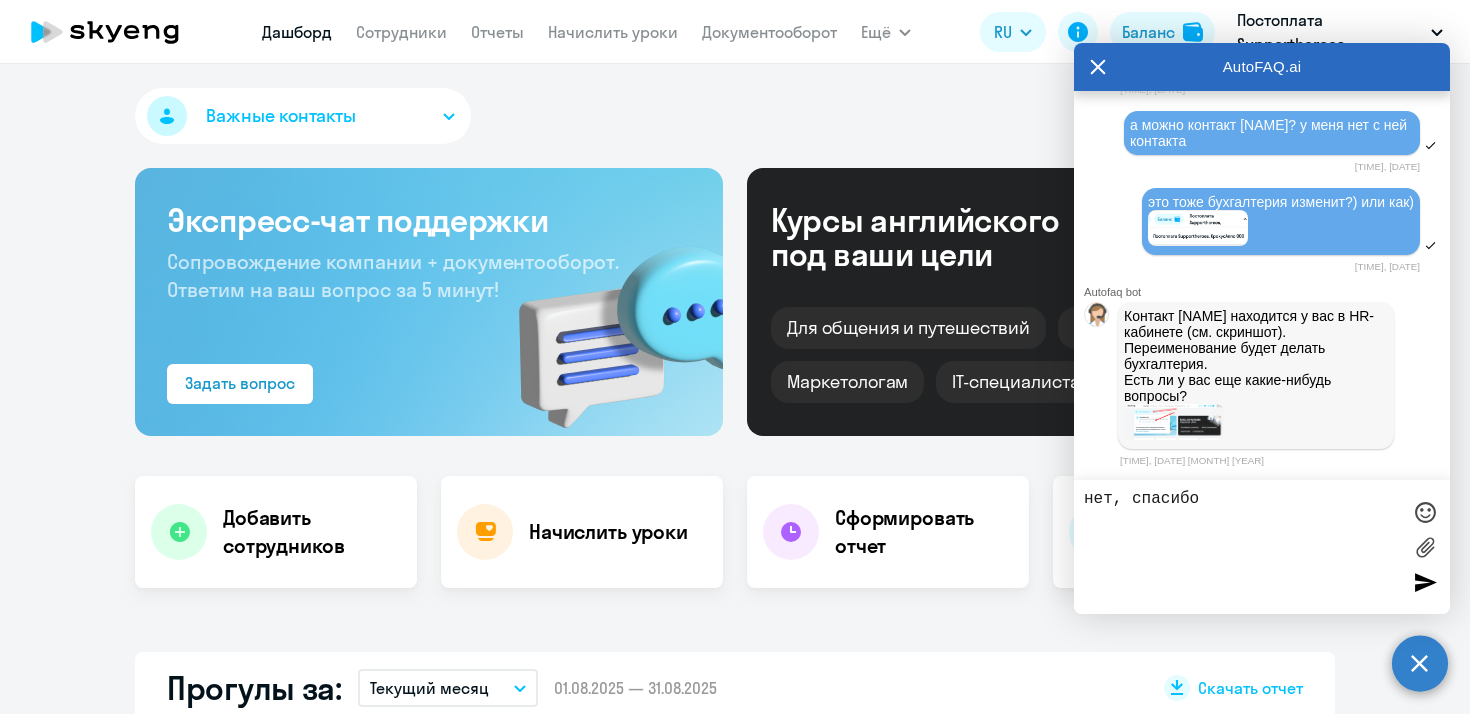 type 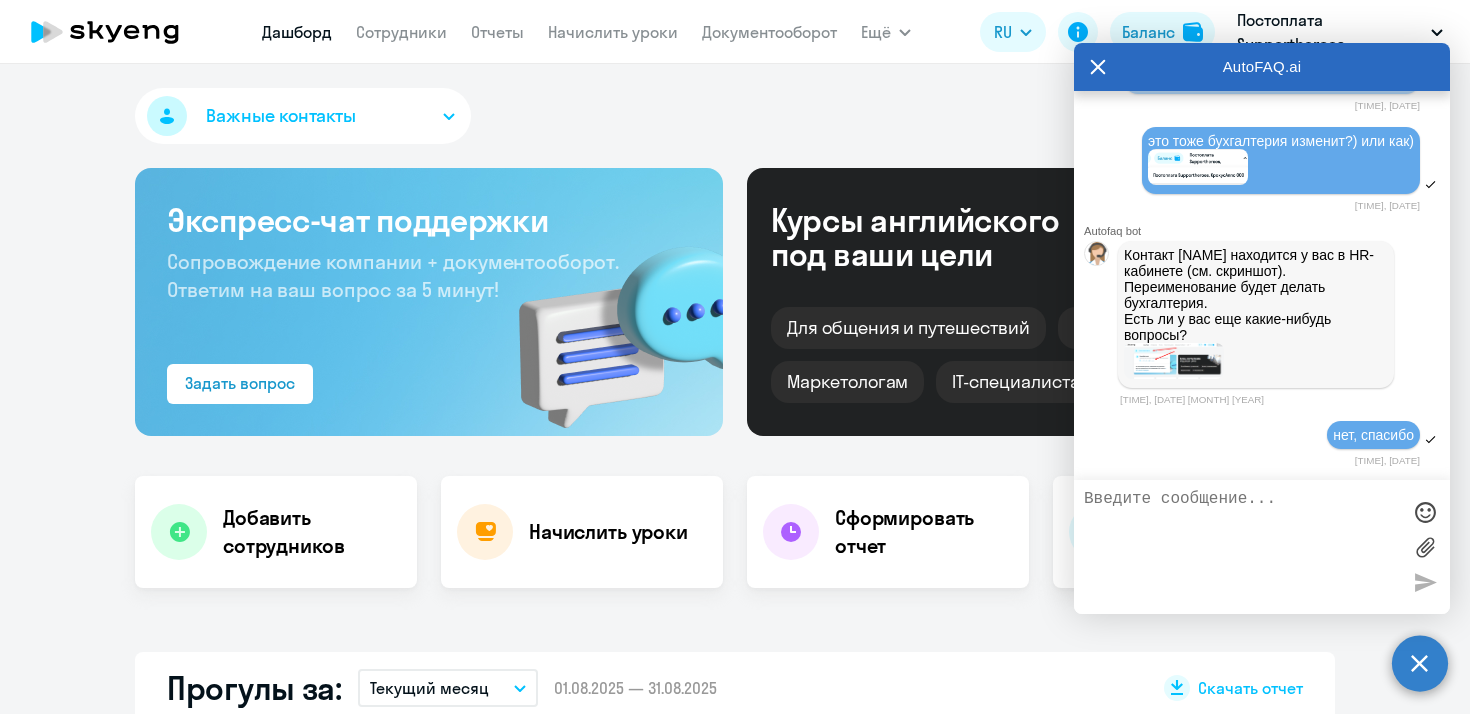 scroll, scrollTop: 46161, scrollLeft: 0, axis: vertical 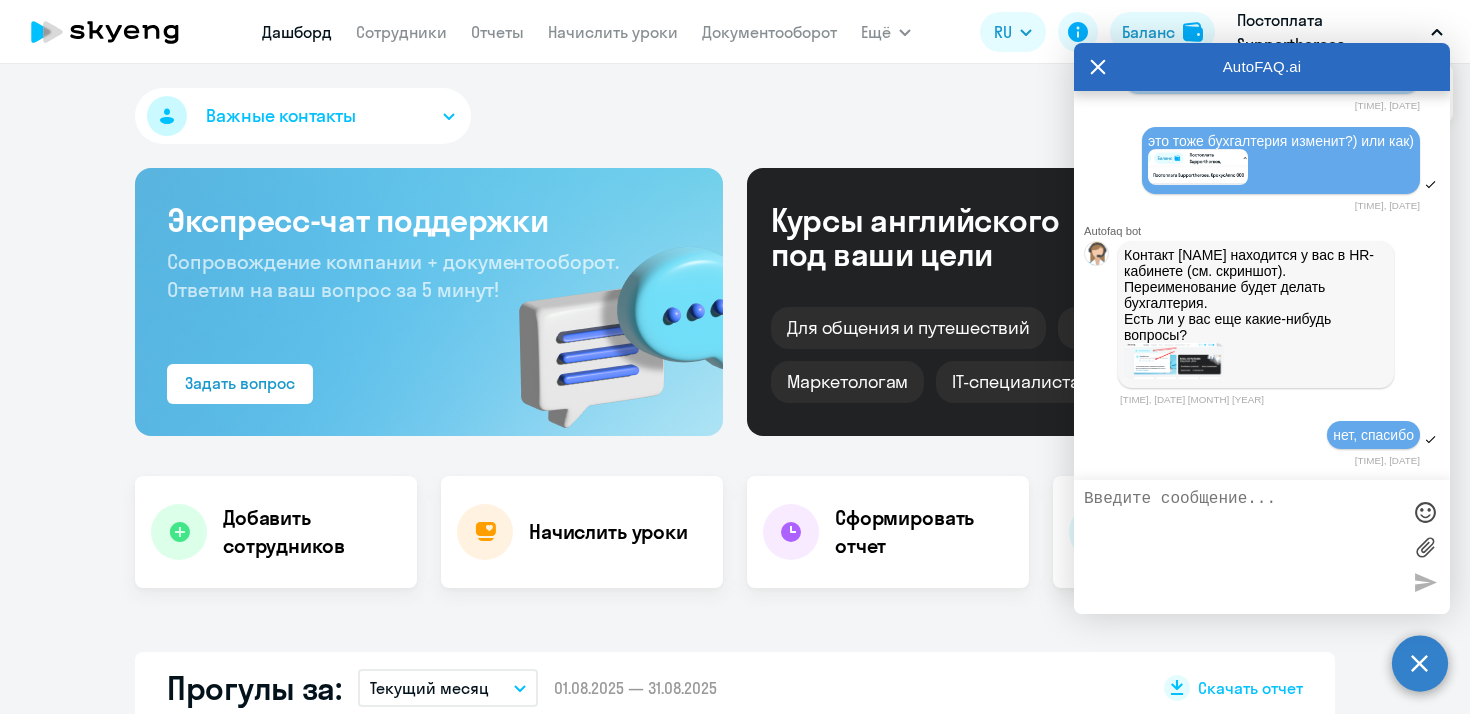 click on "Важные контакты" 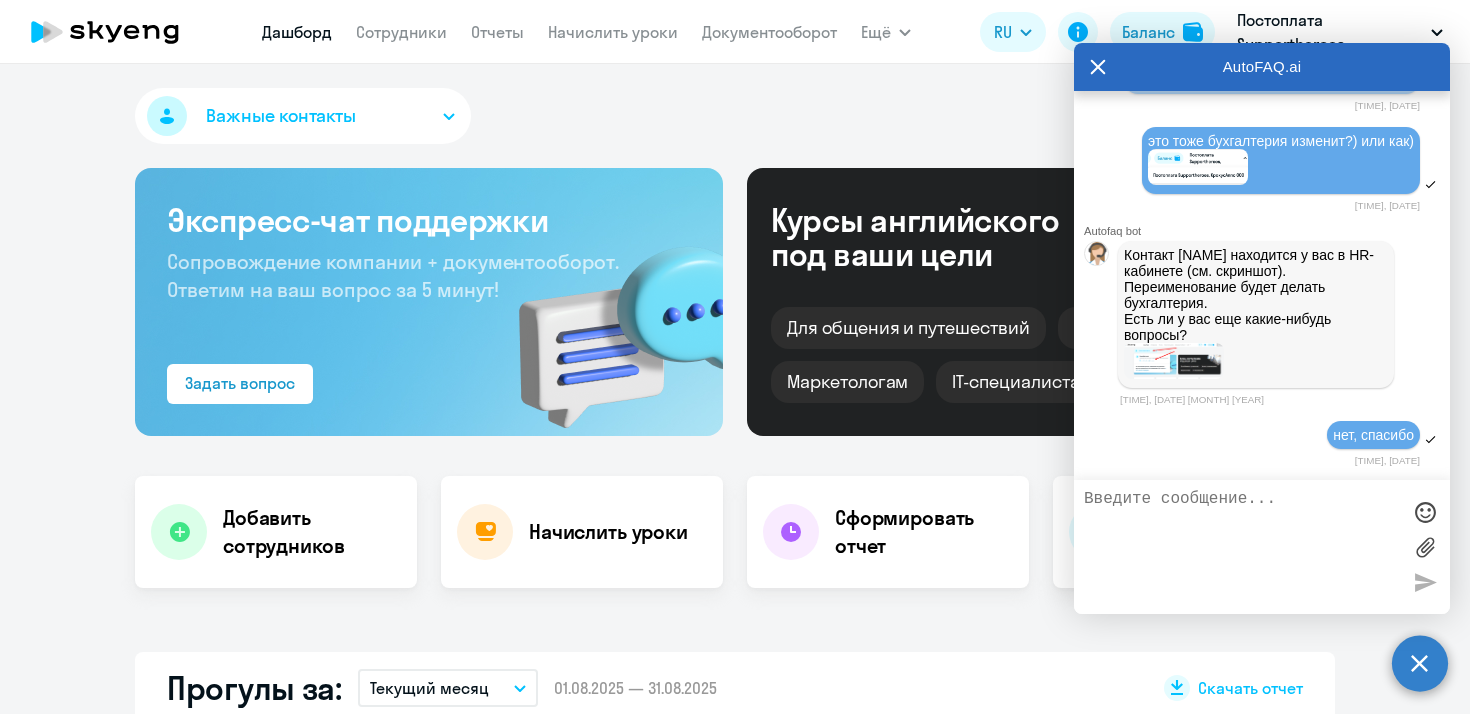 click 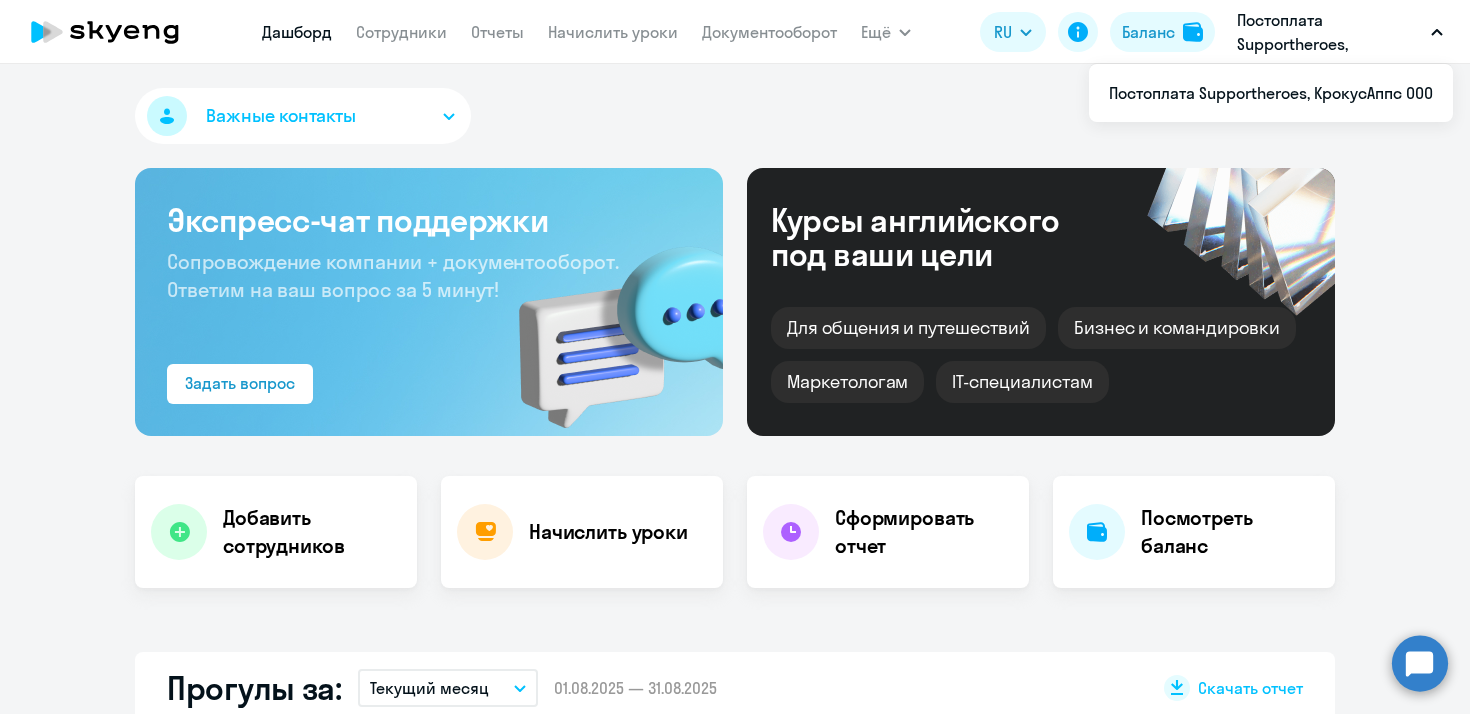 click 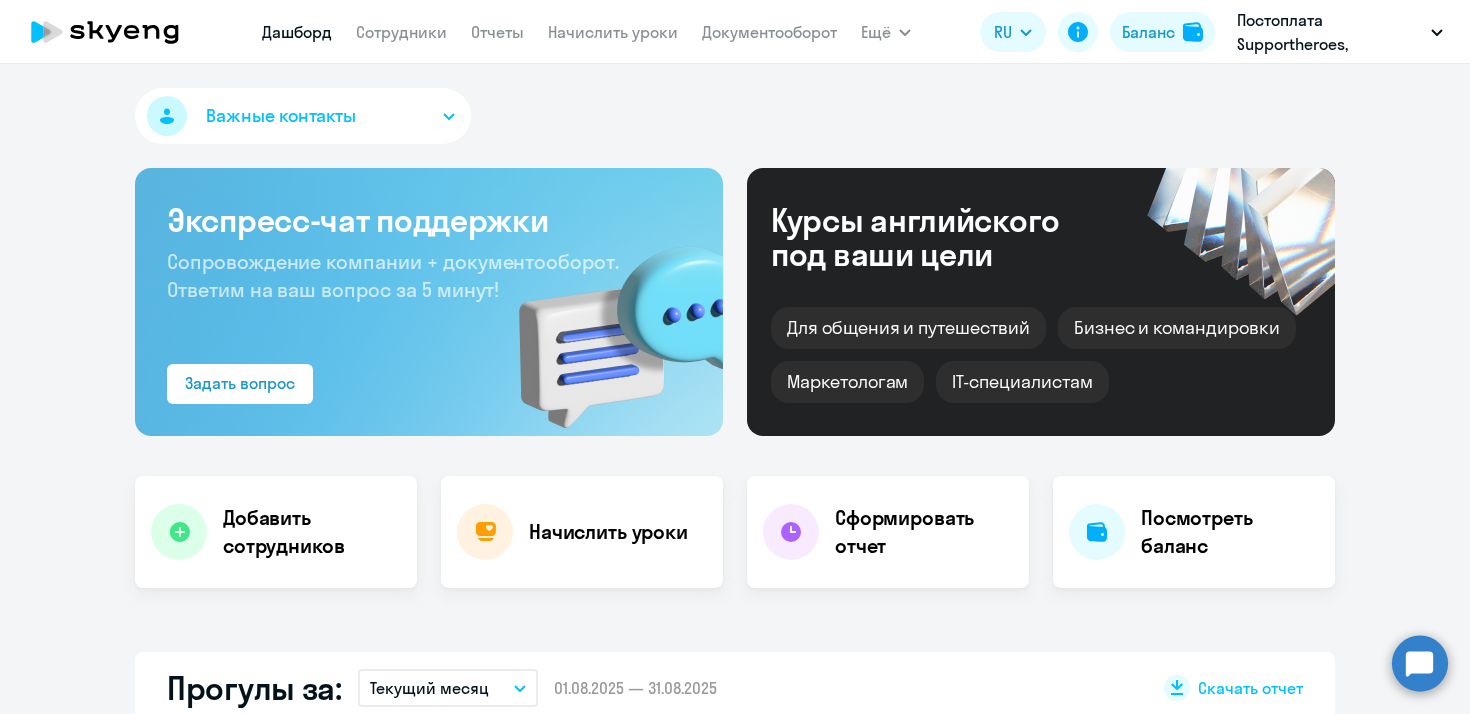 click 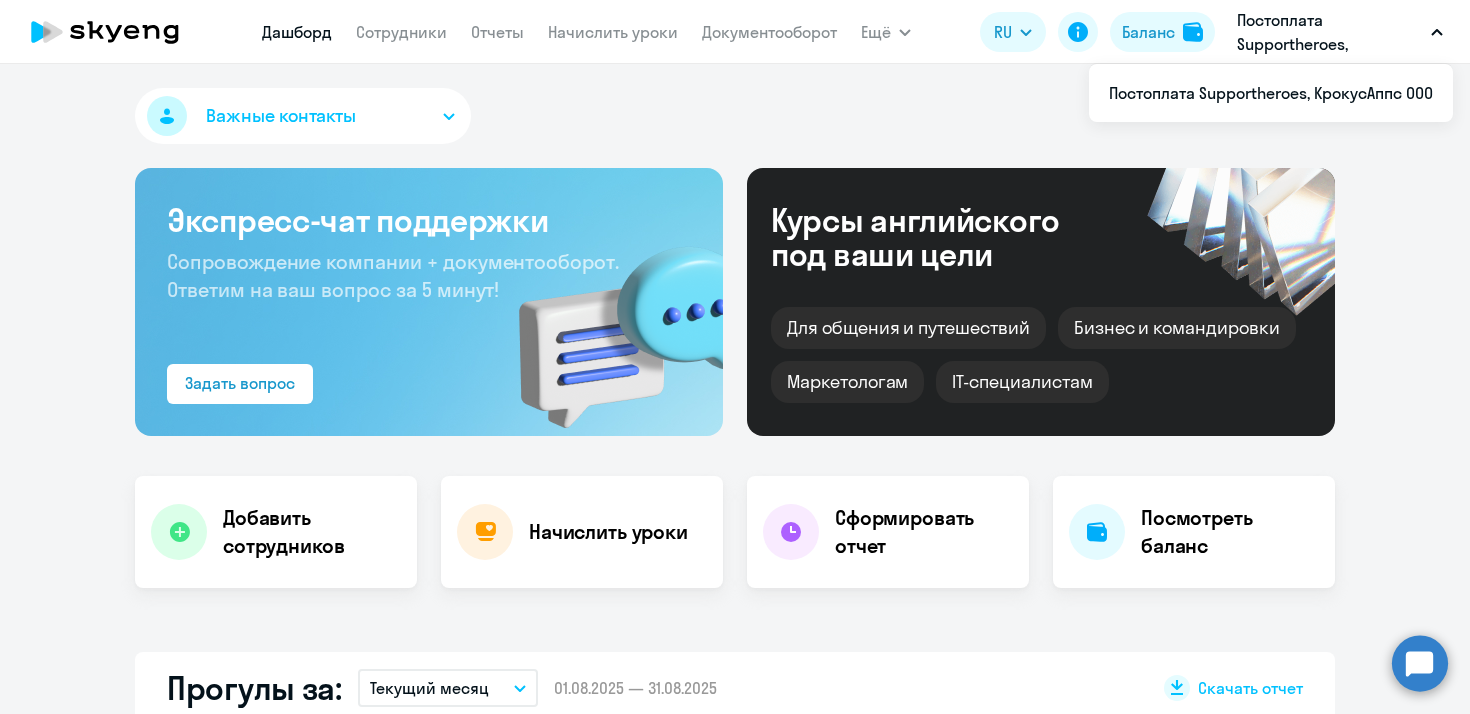 click on "Важные контакты" at bounding box center [281, 116] 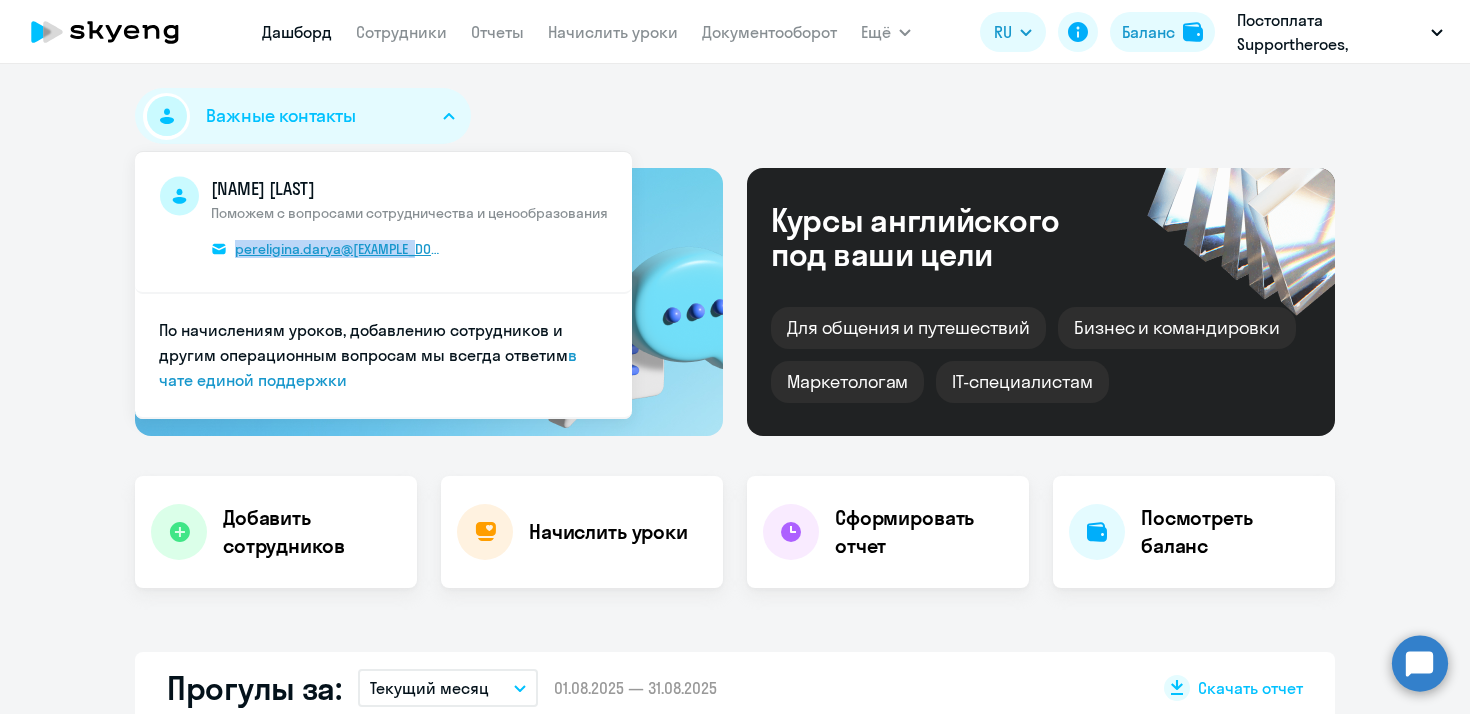 drag, startPoint x: 467, startPoint y: 257, endPoint x: 235, endPoint y: 249, distance: 232.1379 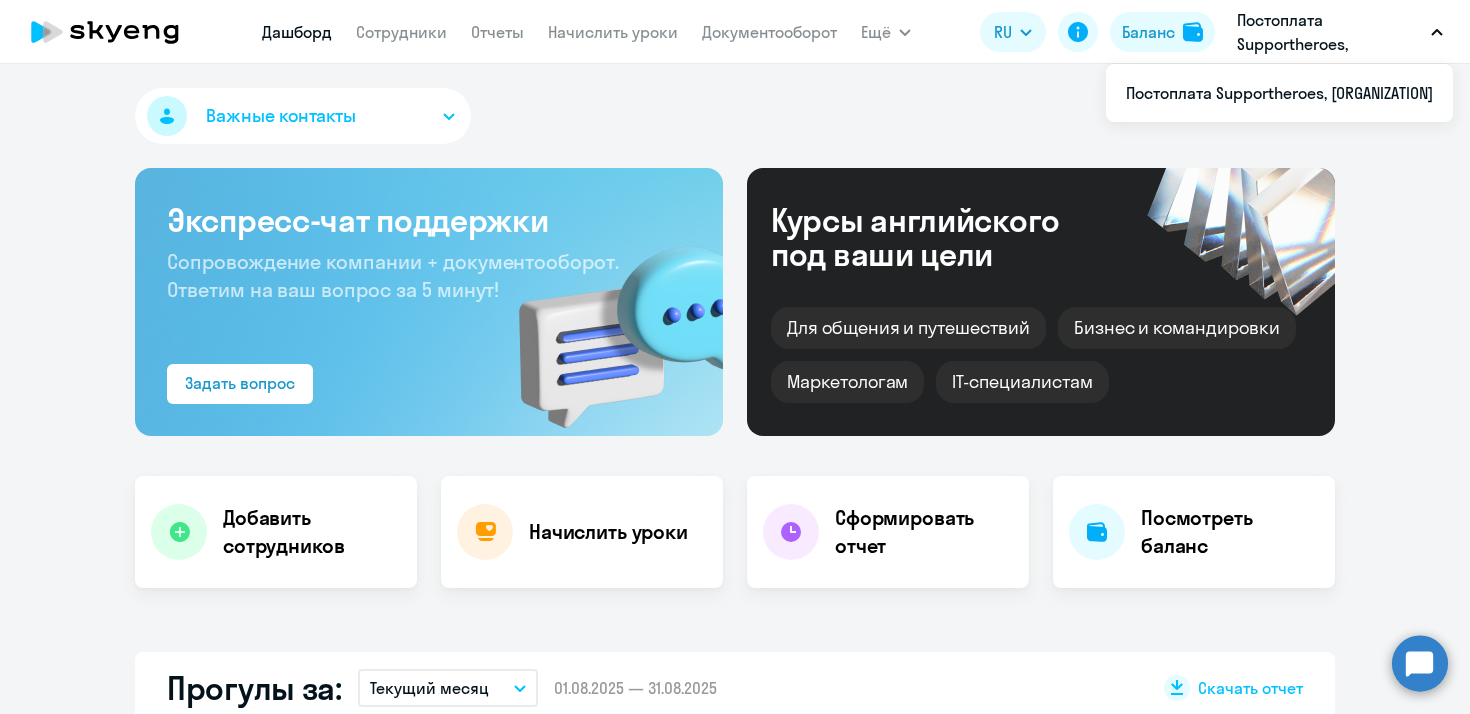 scroll, scrollTop: 0, scrollLeft: 0, axis: both 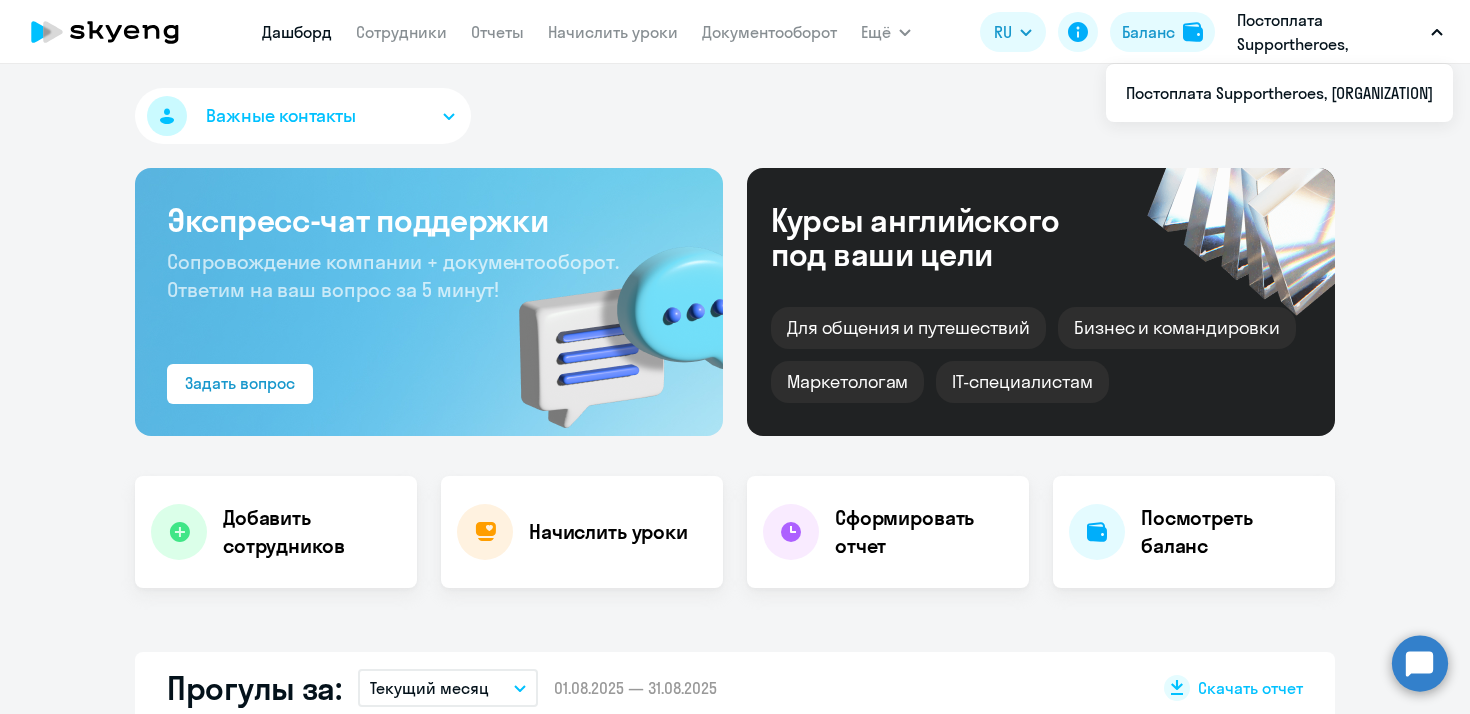 select on "30" 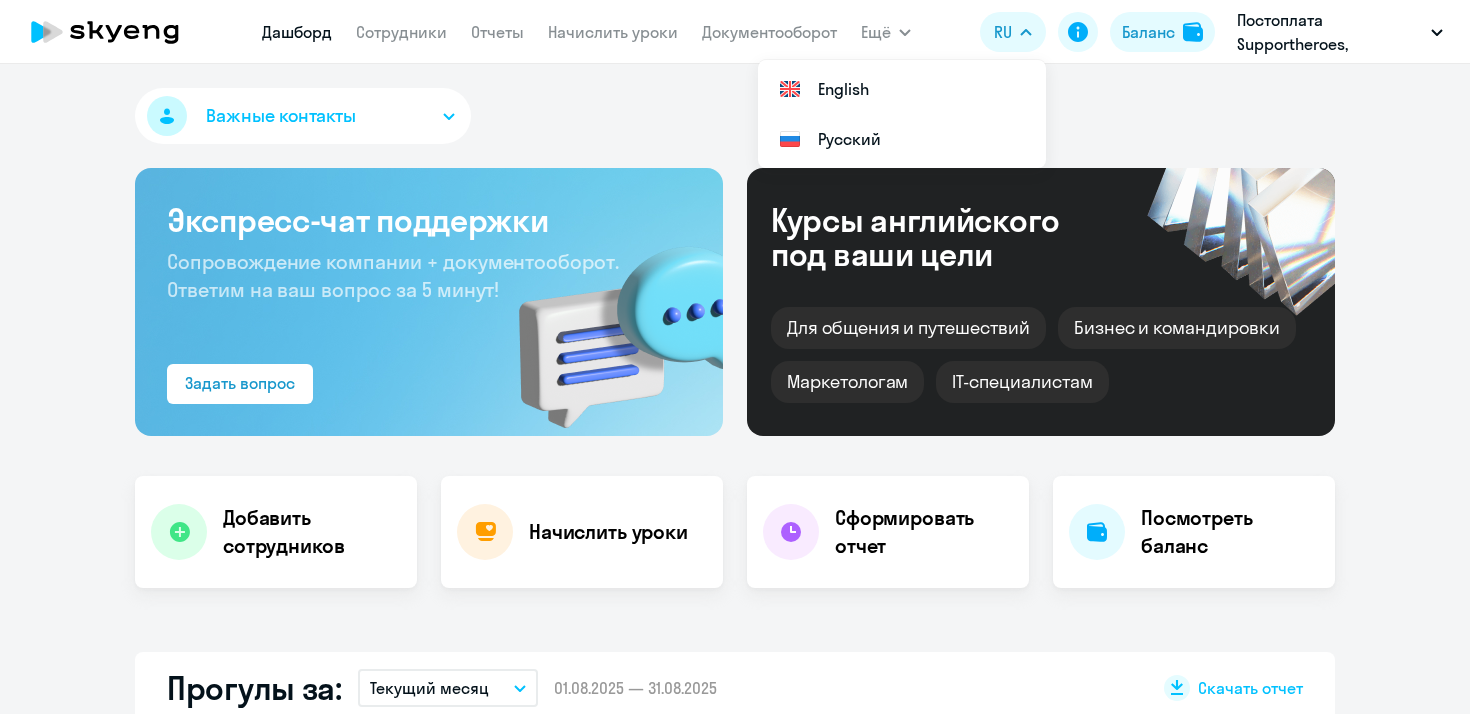 scroll, scrollTop: 0, scrollLeft: 0, axis: both 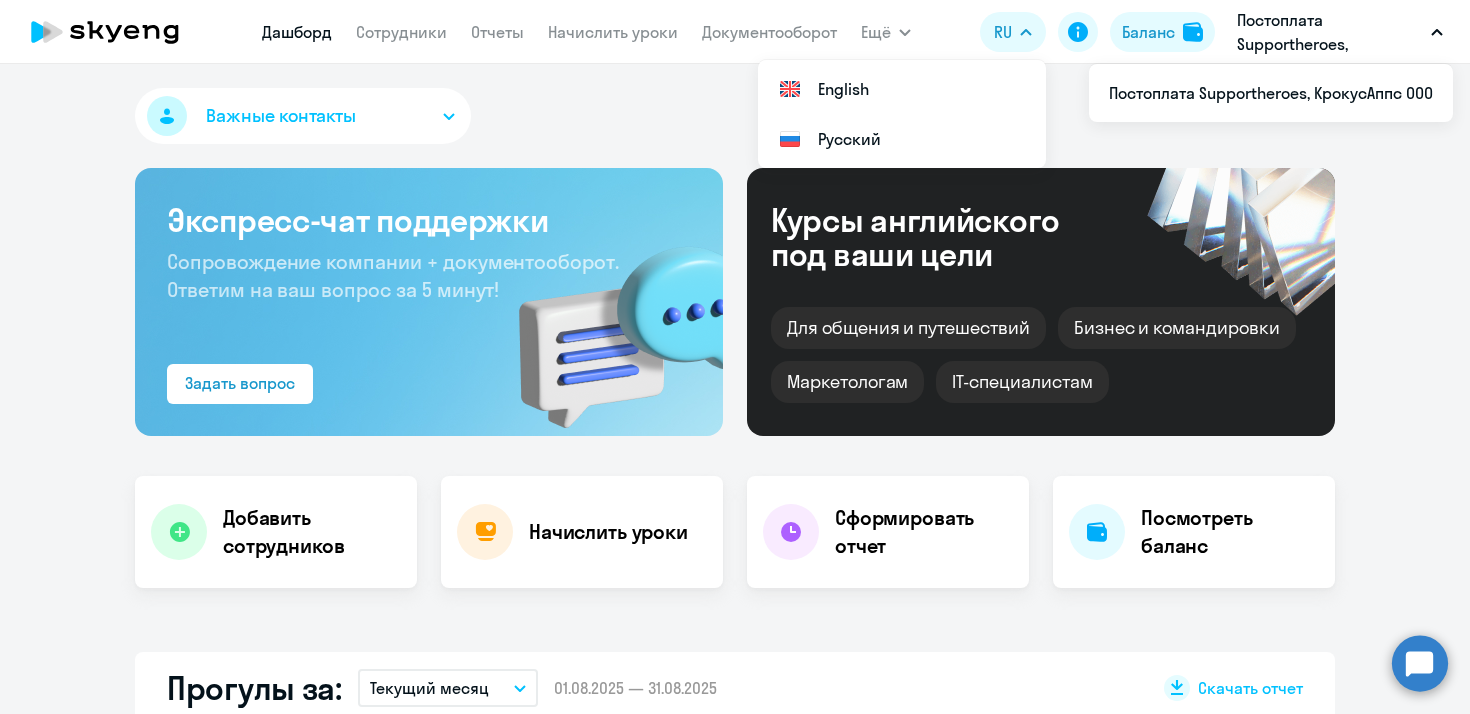 select on "30" 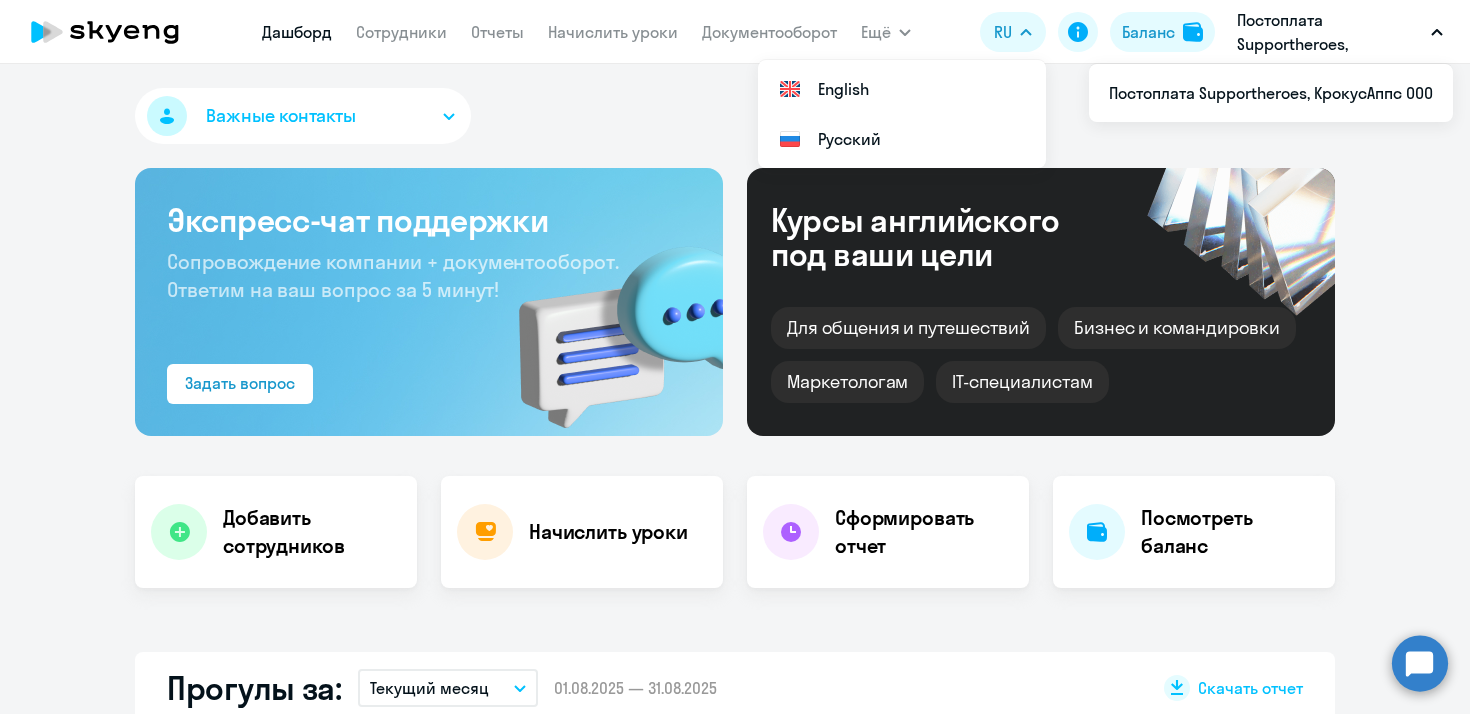 click on "–  [DATE] — [DATE]
100  %" 